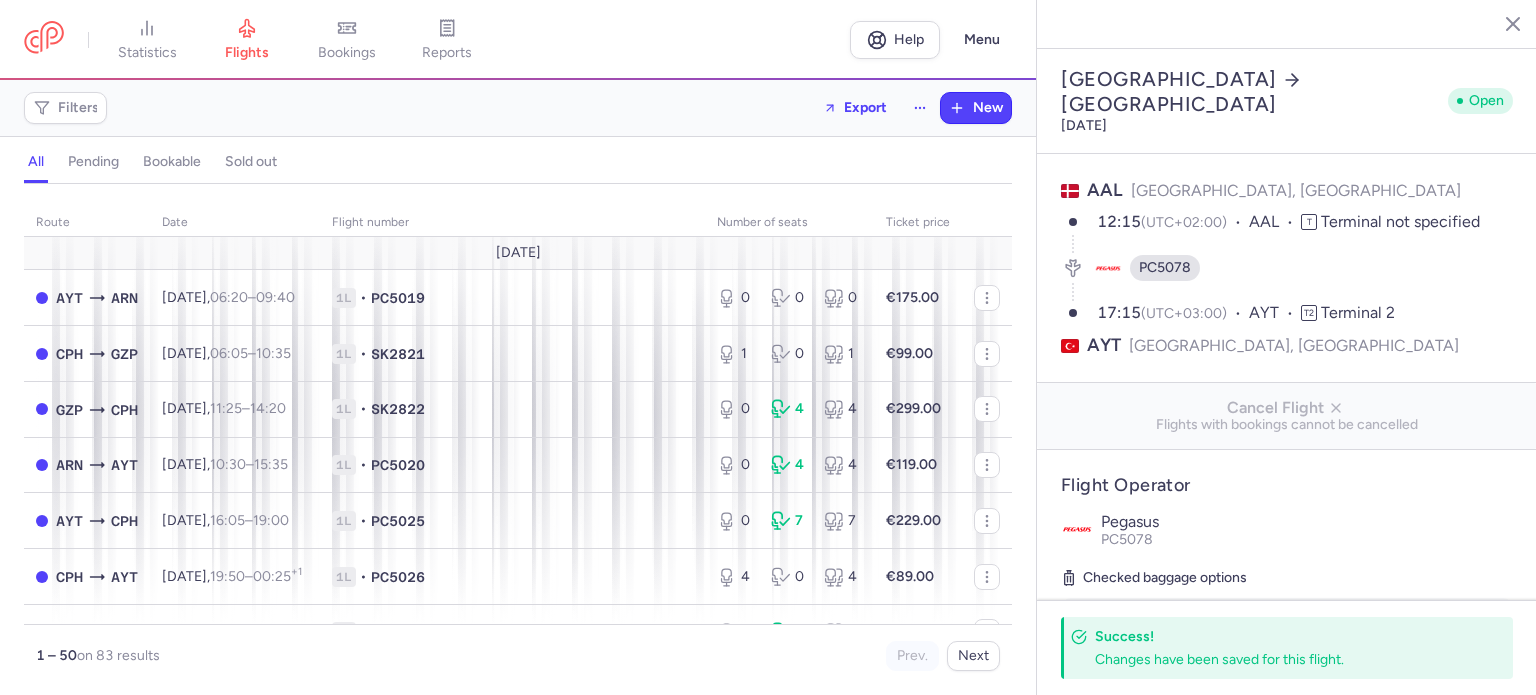 select on "days" 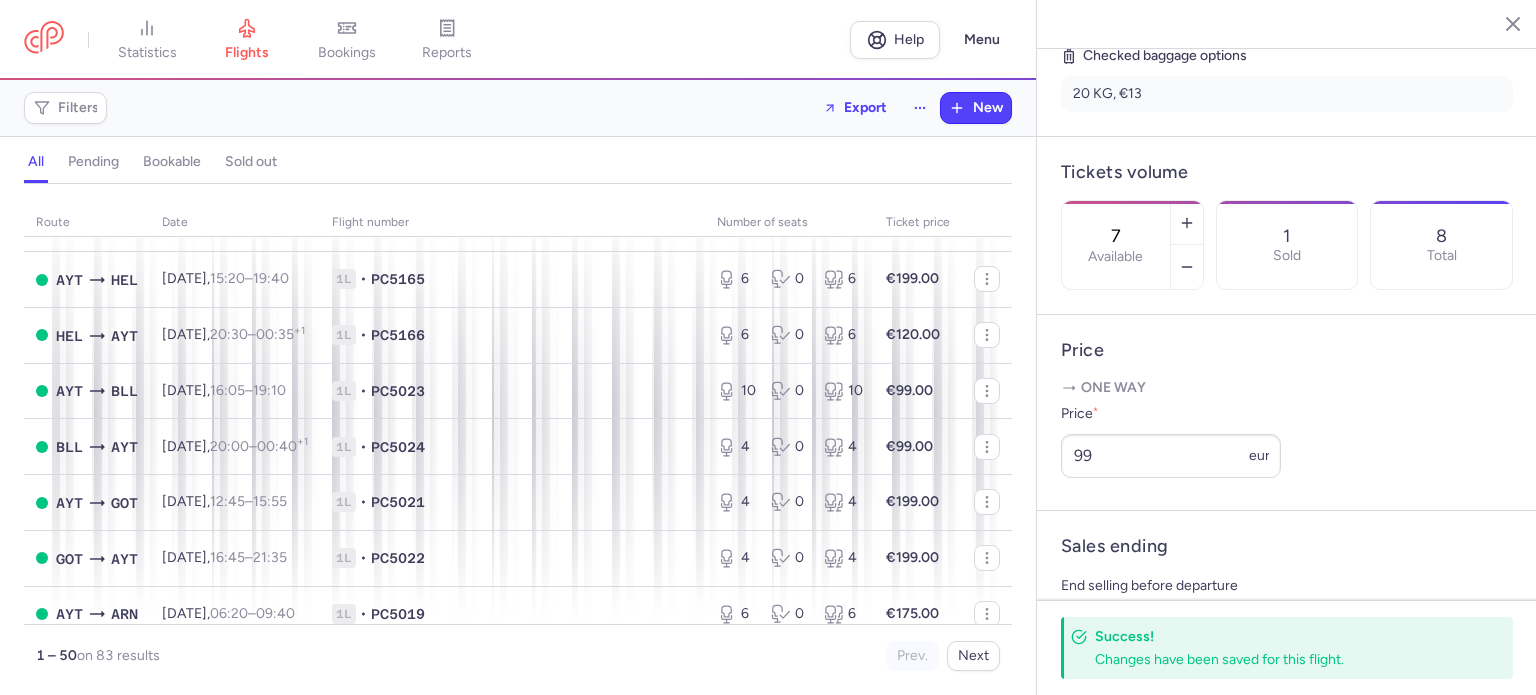 scroll, scrollTop: 2400, scrollLeft: 0, axis: vertical 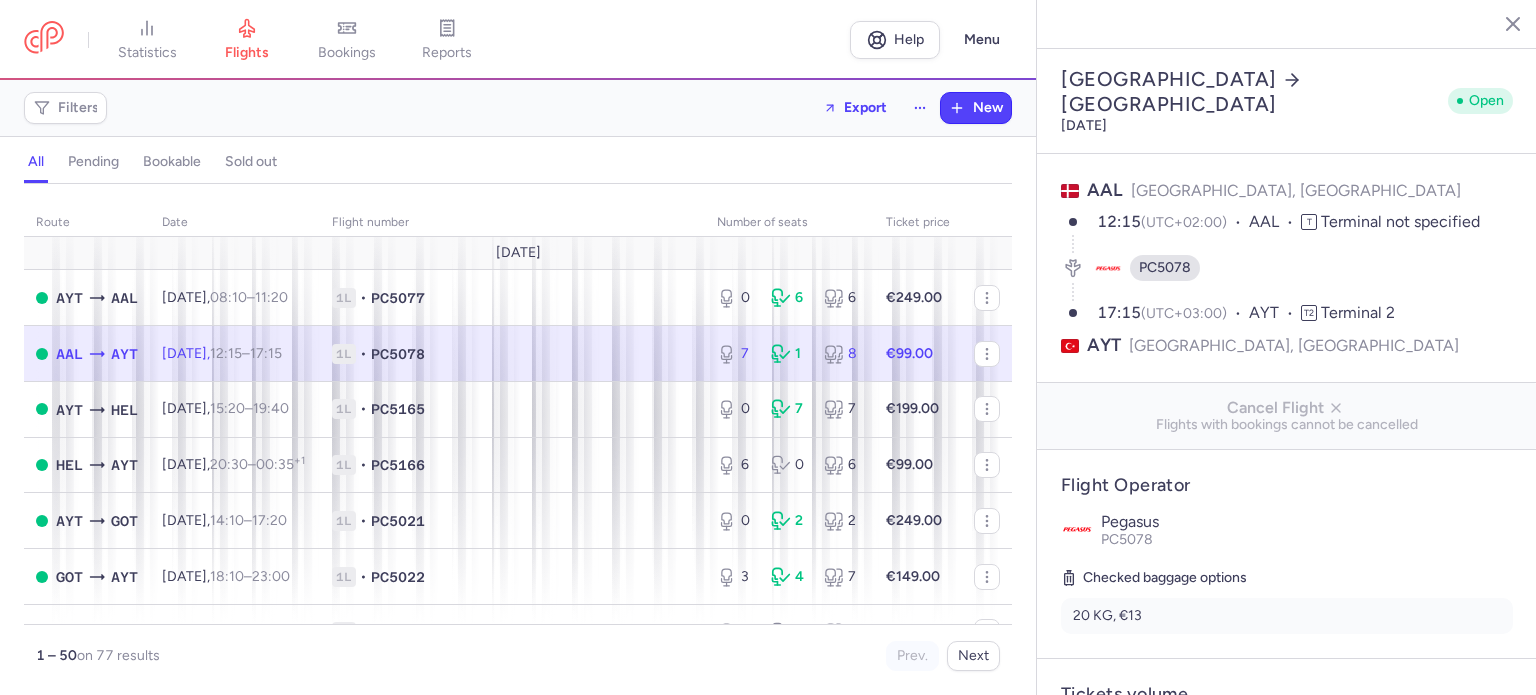 select on "days" 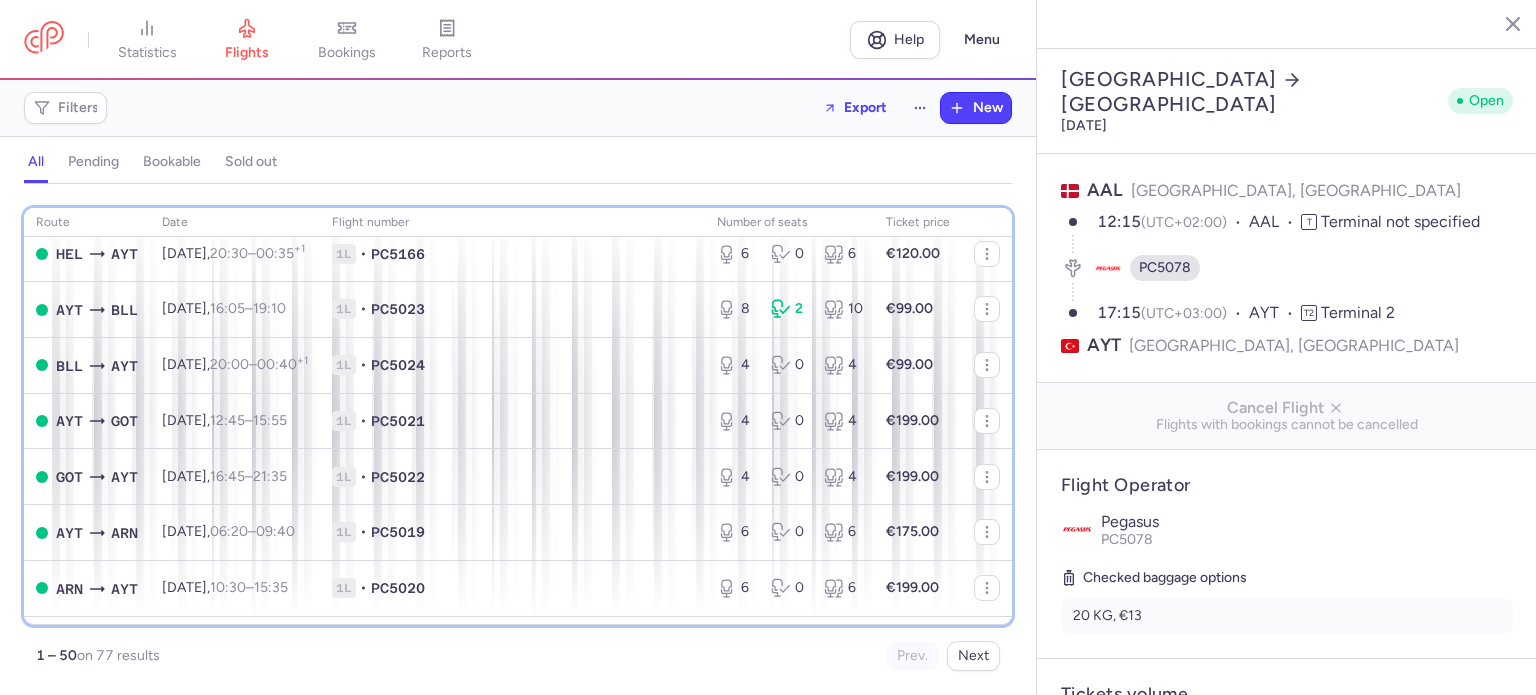 scroll, scrollTop: 2133, scrollLeft: 0, axis: vertical 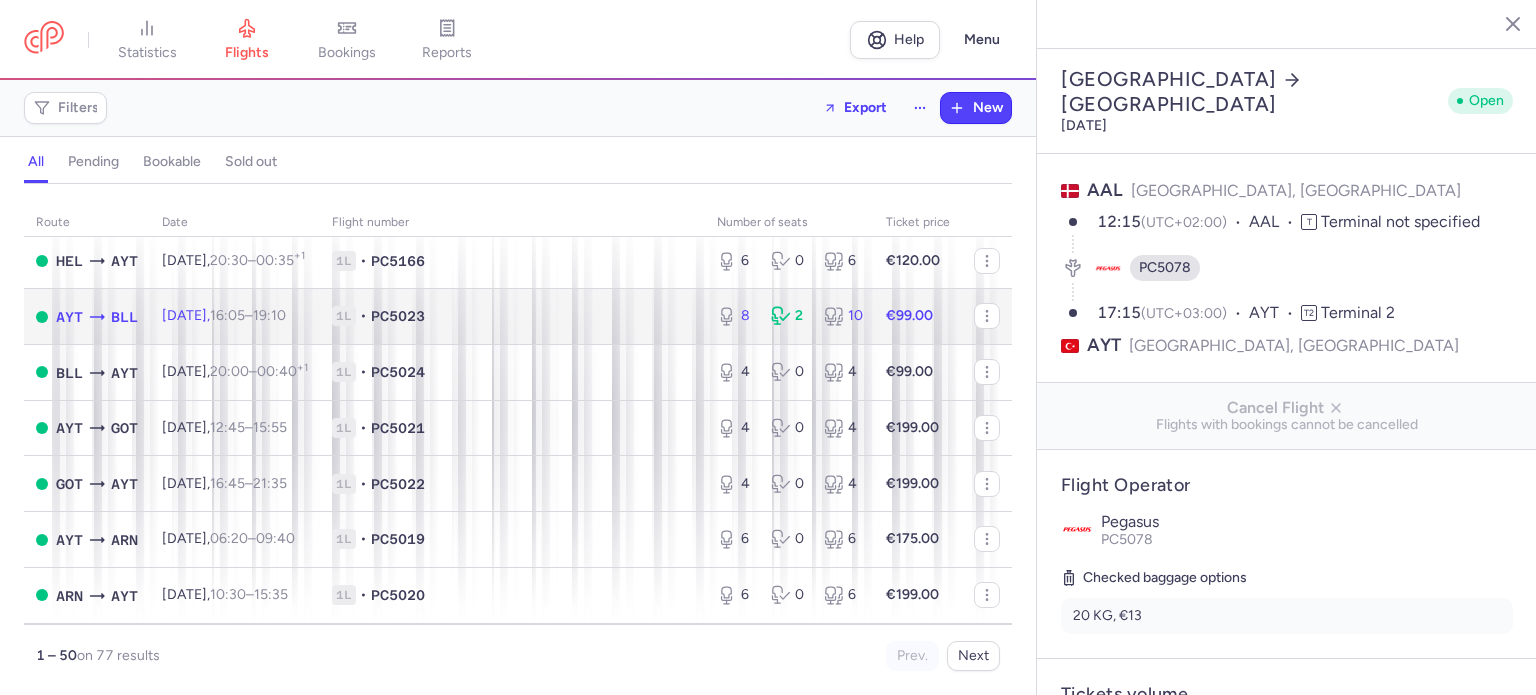 click on "8 2 10" at bounding box center (789, 316) 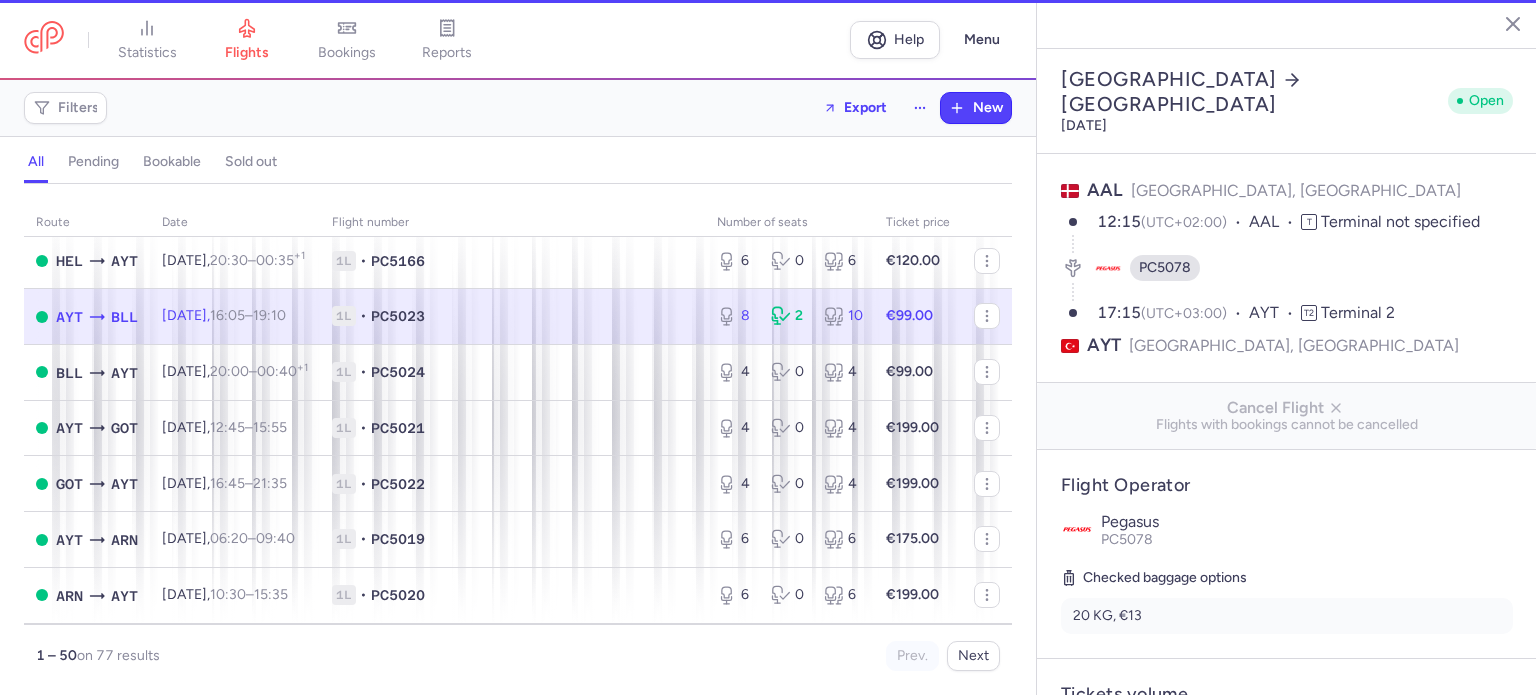 type on "8" 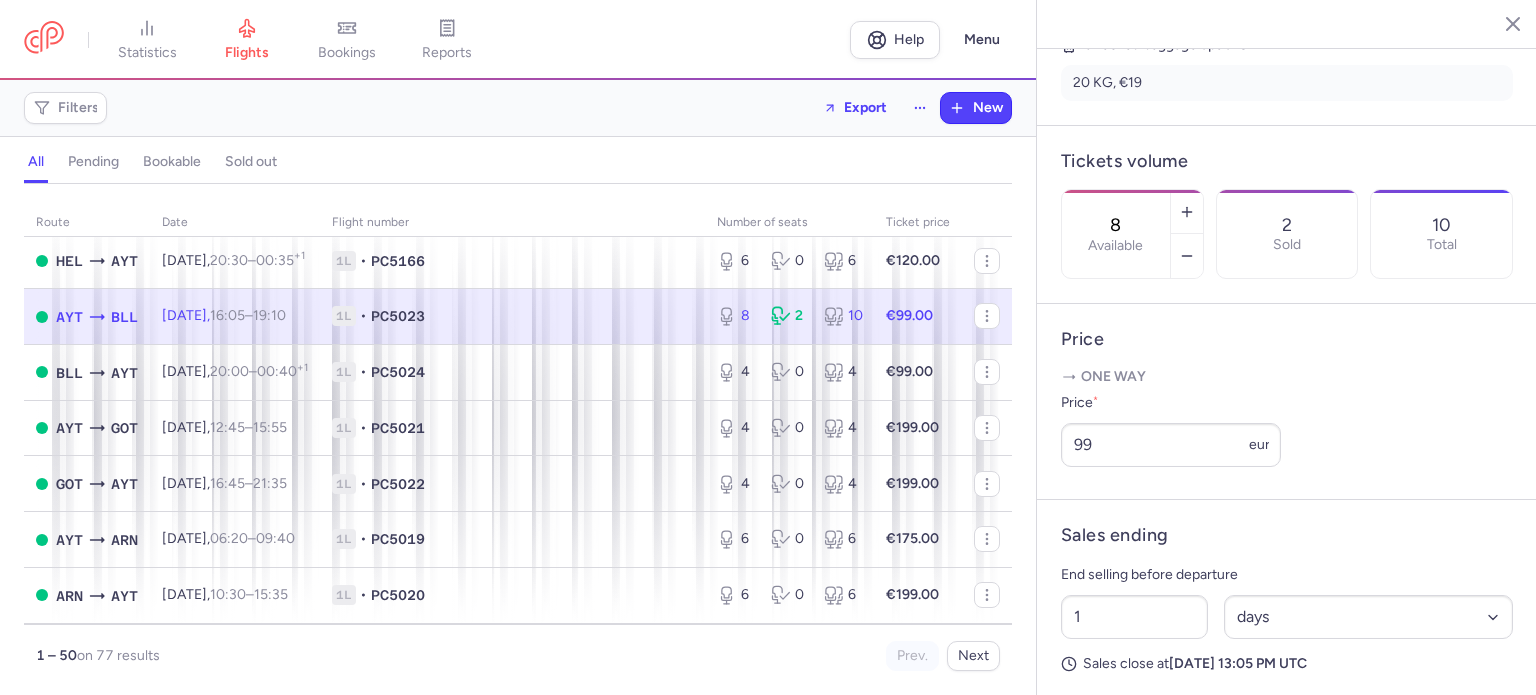scroll, scrollTop: 563, scrollLeft: 0, axis: vertical 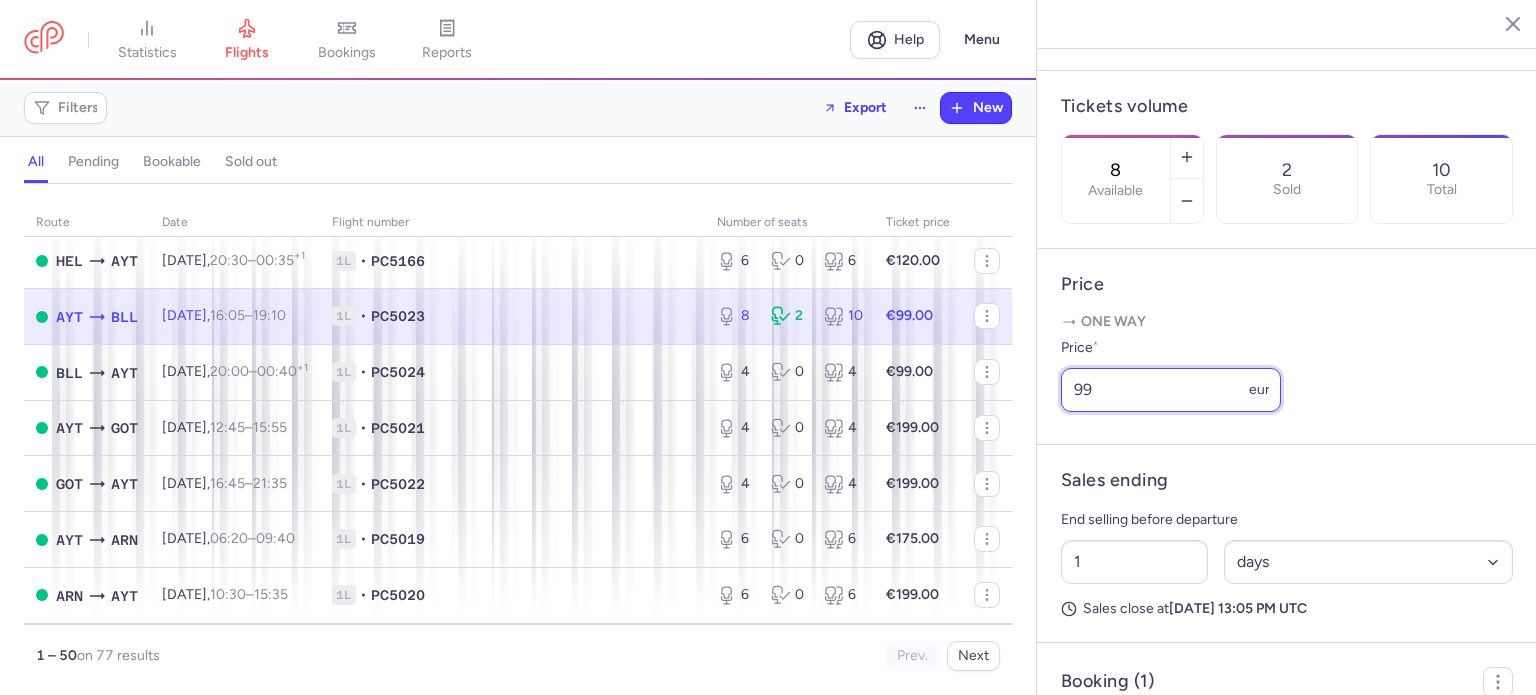 click on "99" at bounding box center [1171, 390] 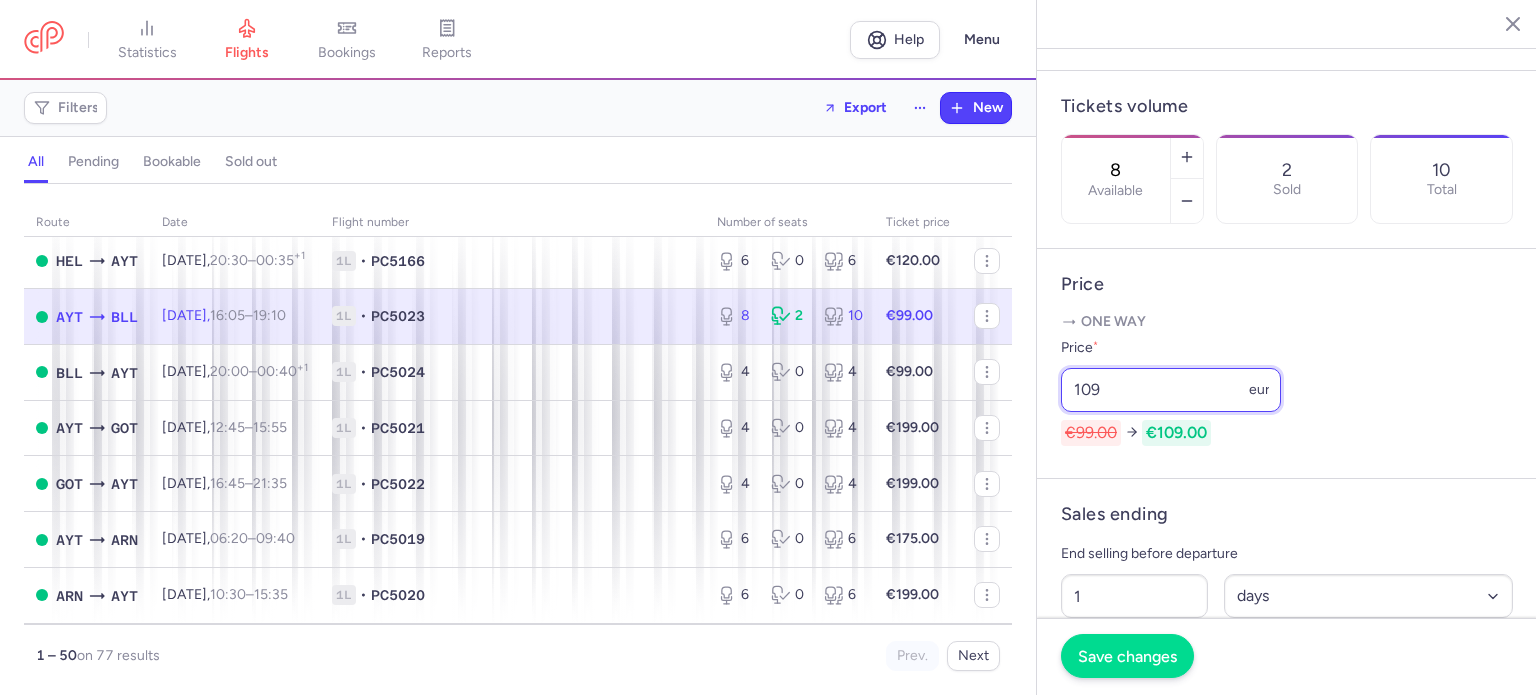 type on "109" 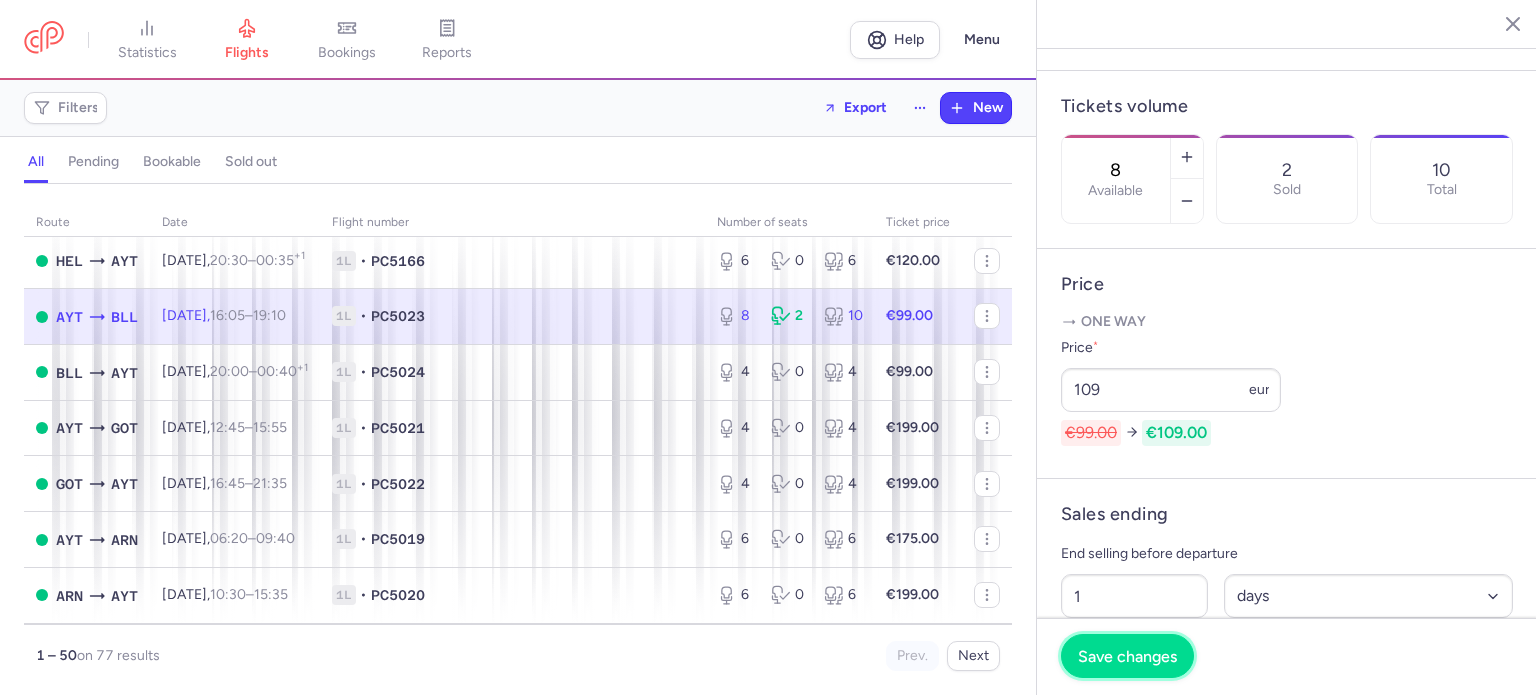 click on "Save changes" at bounding box center [1127, 656] 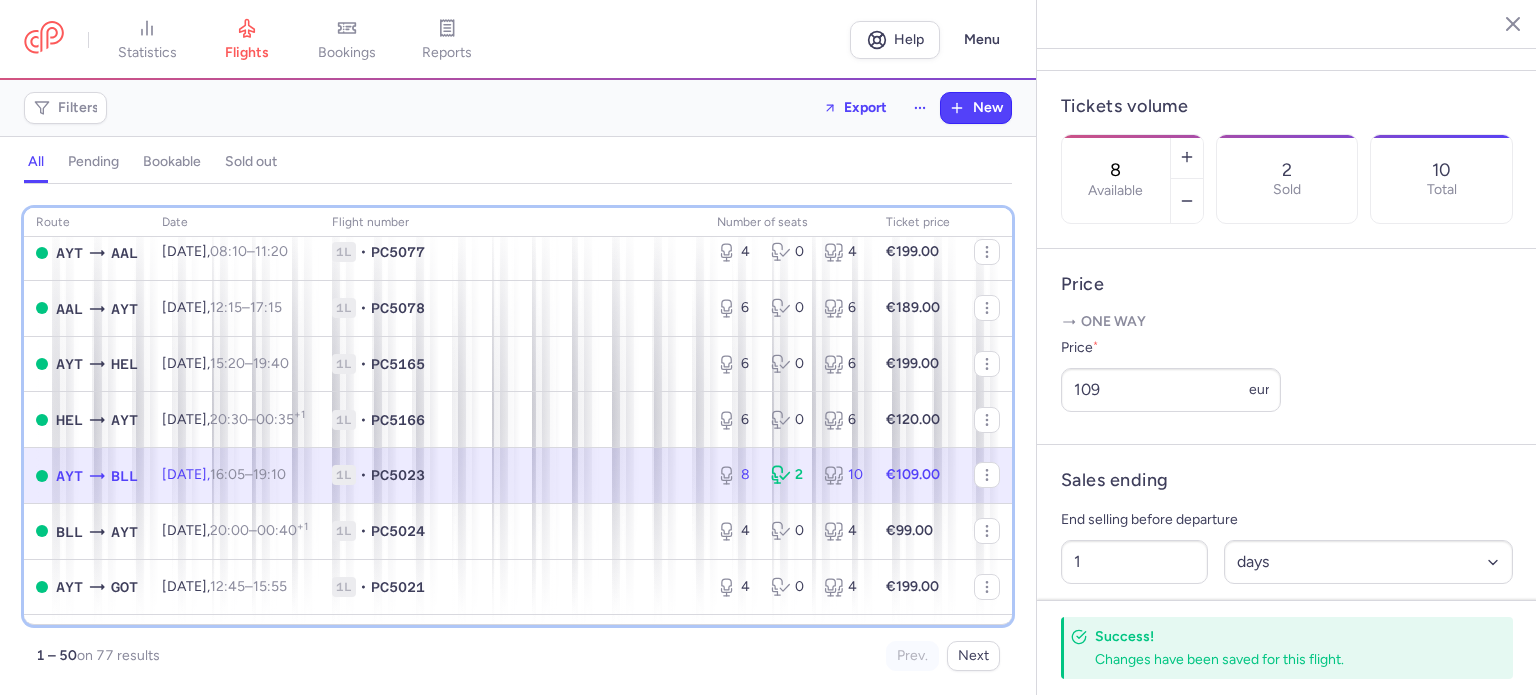 scroll, scrollTop: 1973, scrollLeft: 0, axis: vertical 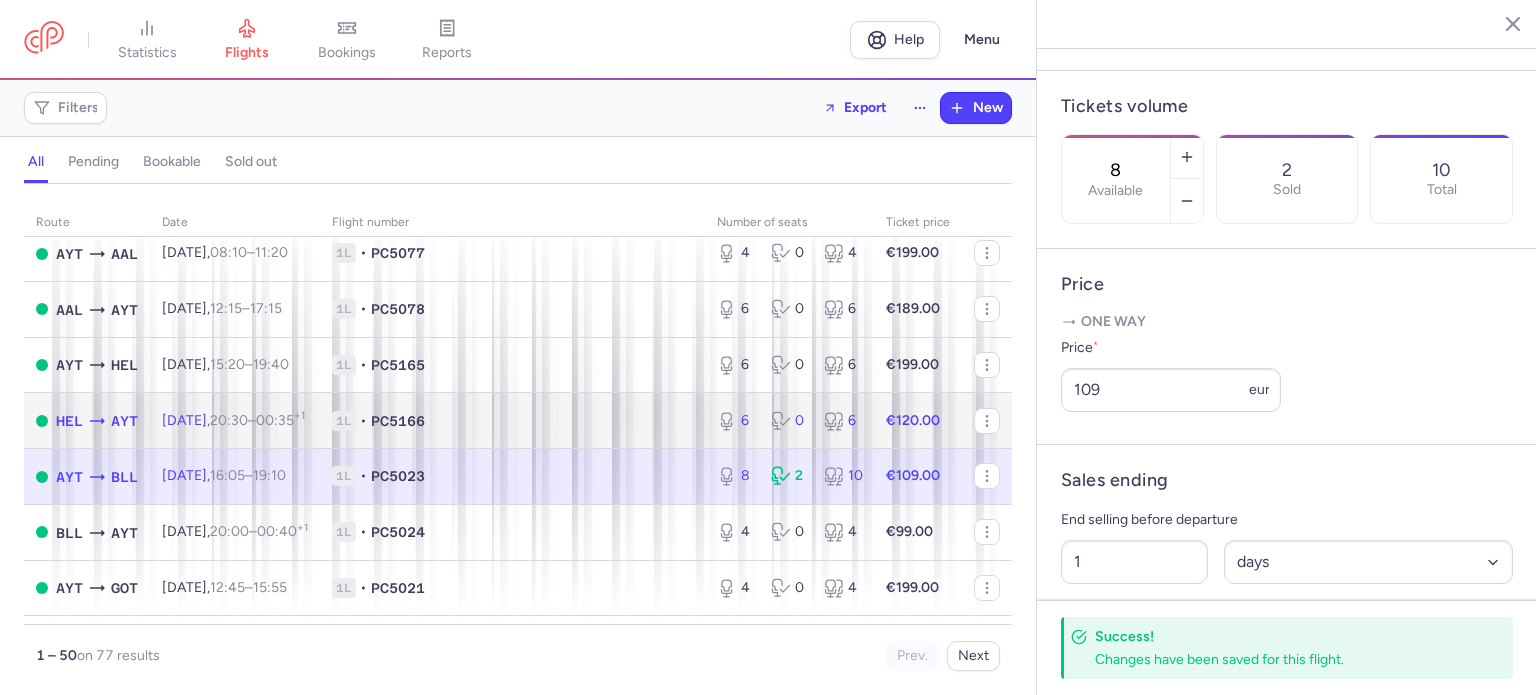 click on "€120.00" at bounding box center [913, 420] 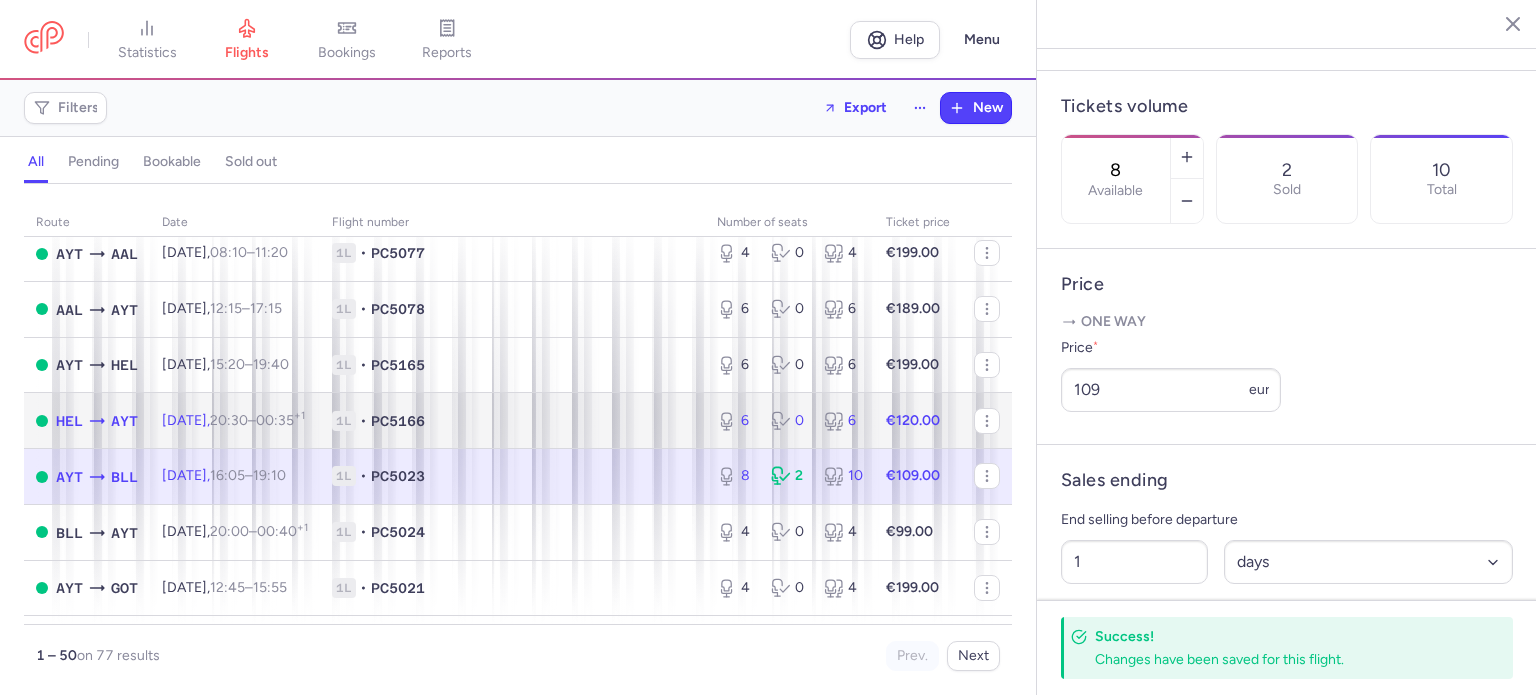 click on "€120.00" at bounding box center (918, 421) 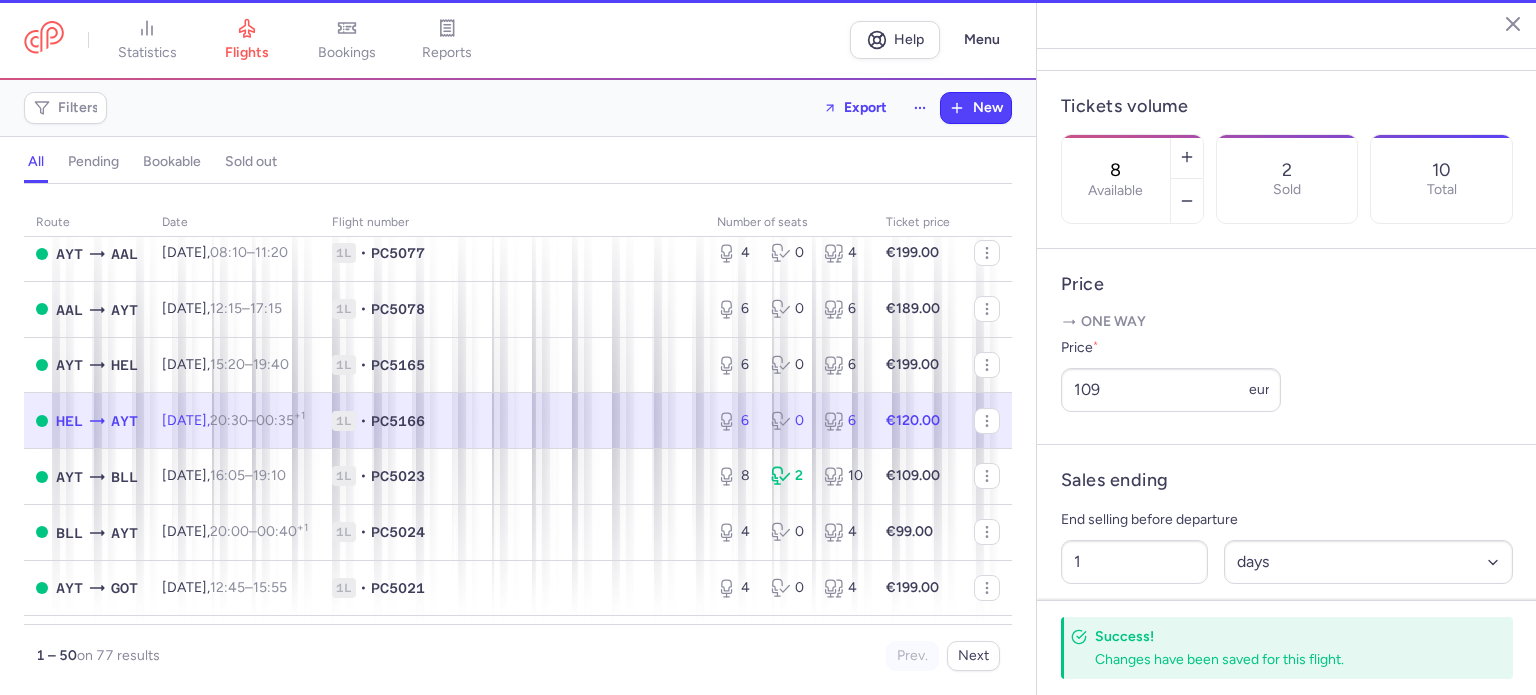 type on "6" 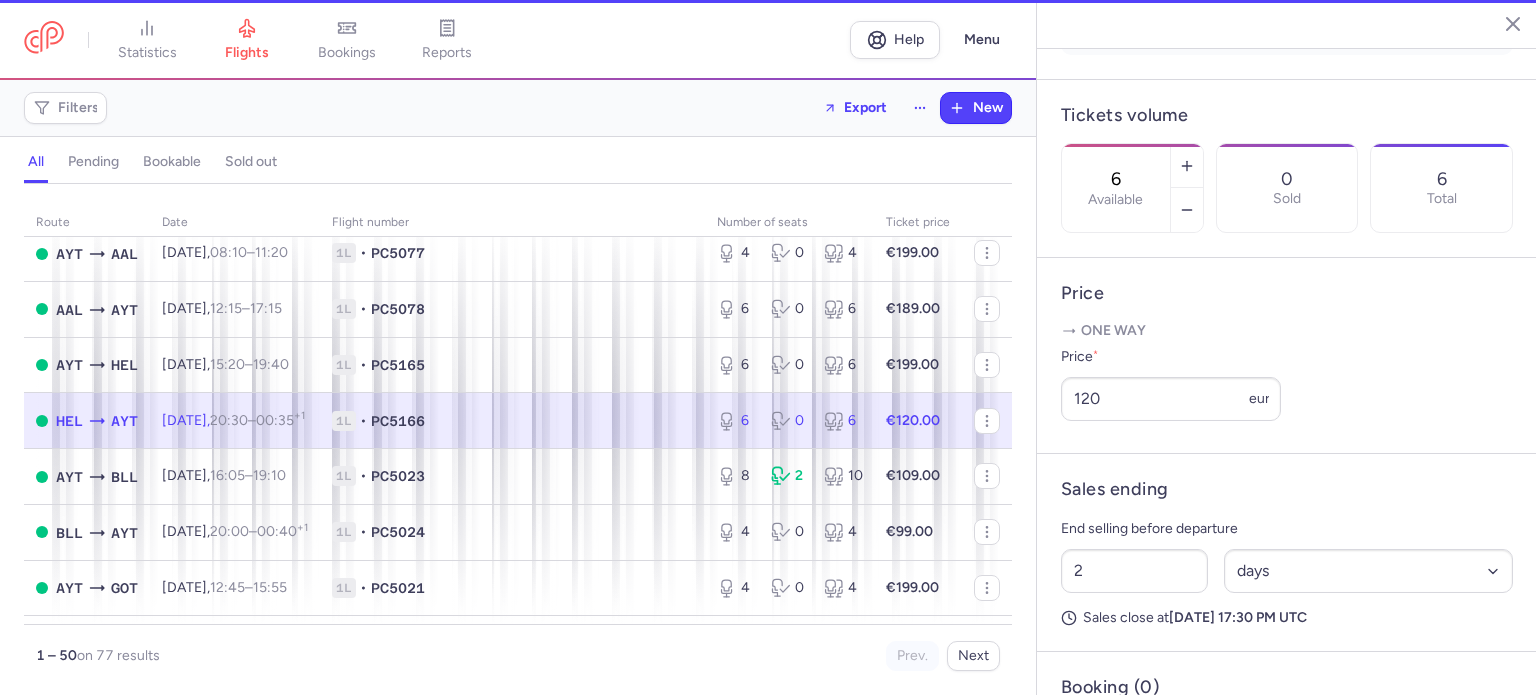 scroll, scrollTop: 547, scrollLeft: 0, axis: vertical 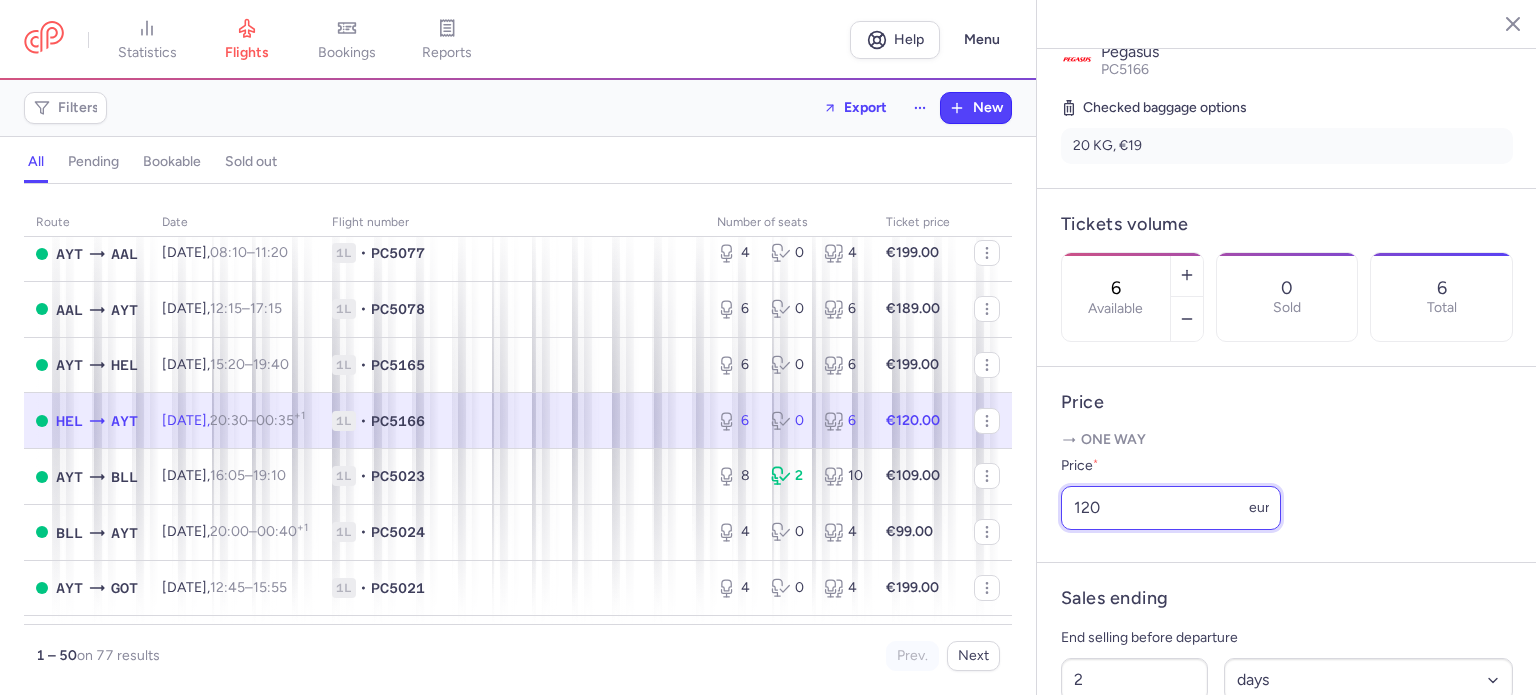 click on "120" at bounding box center [1171, 508] 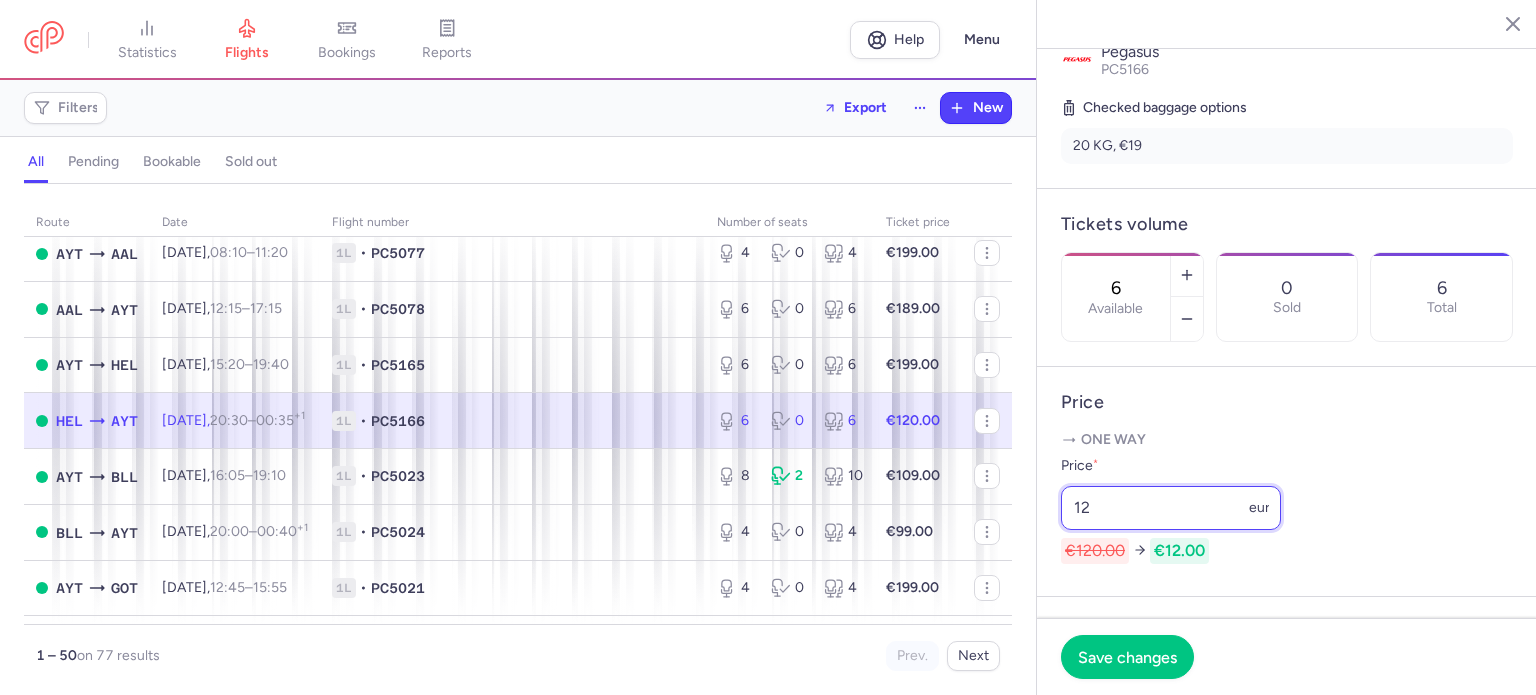 type on "1" 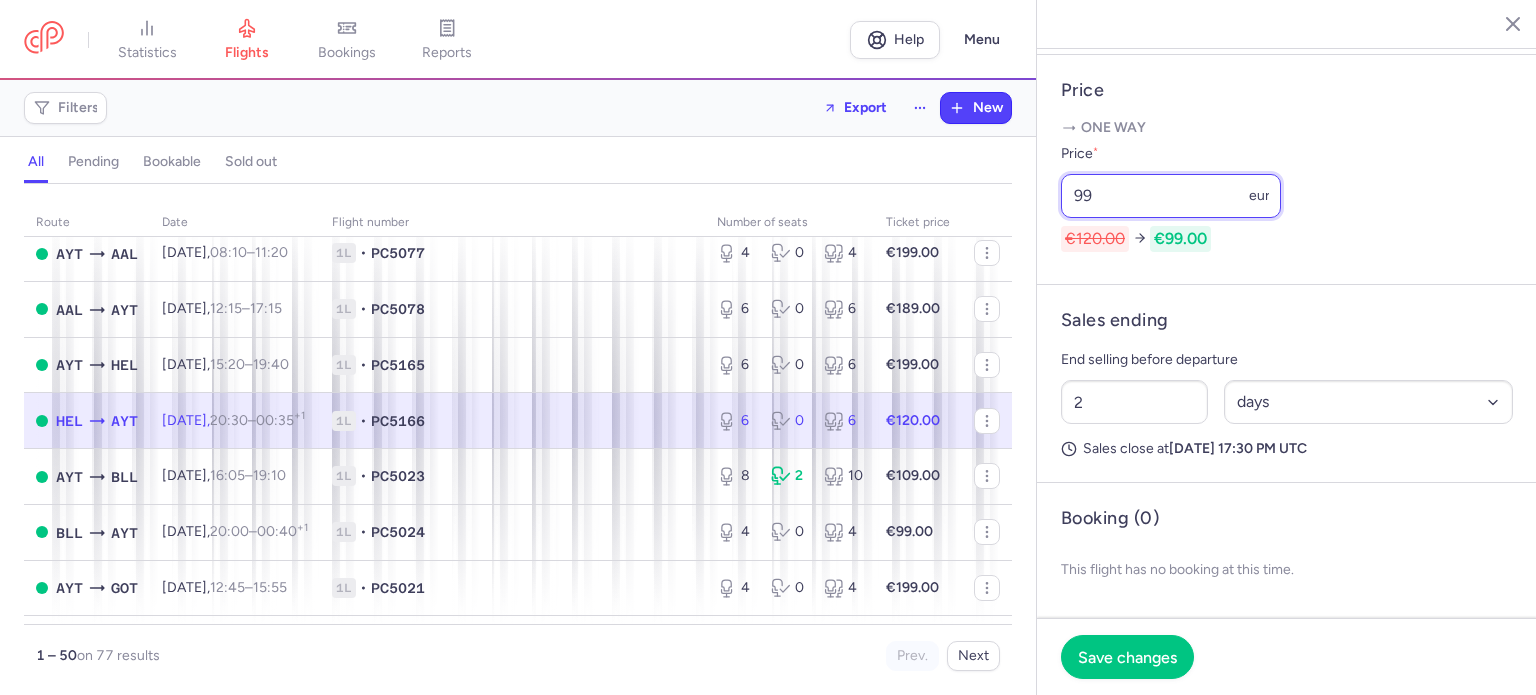 scroll, scrollTop: 794, scrollLeft: 0, axis: vertical 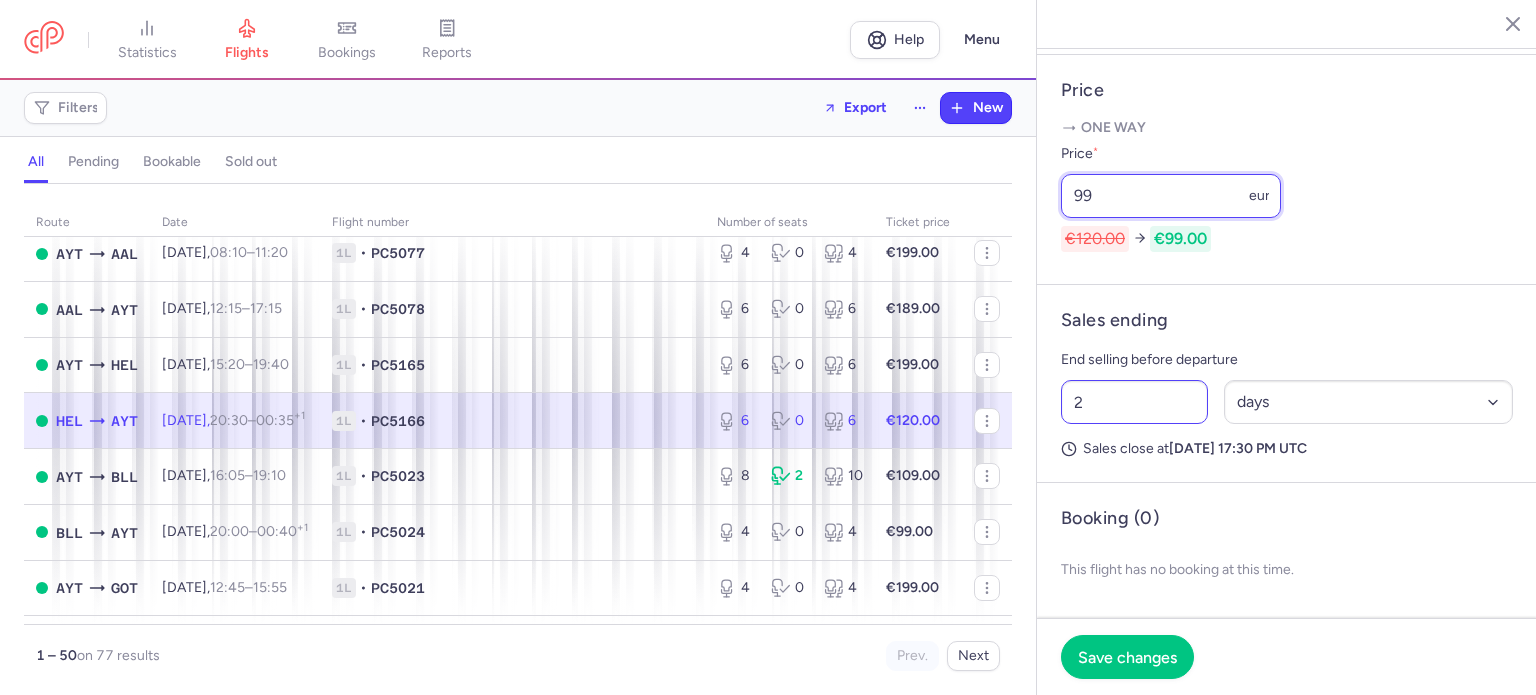 type on "99" 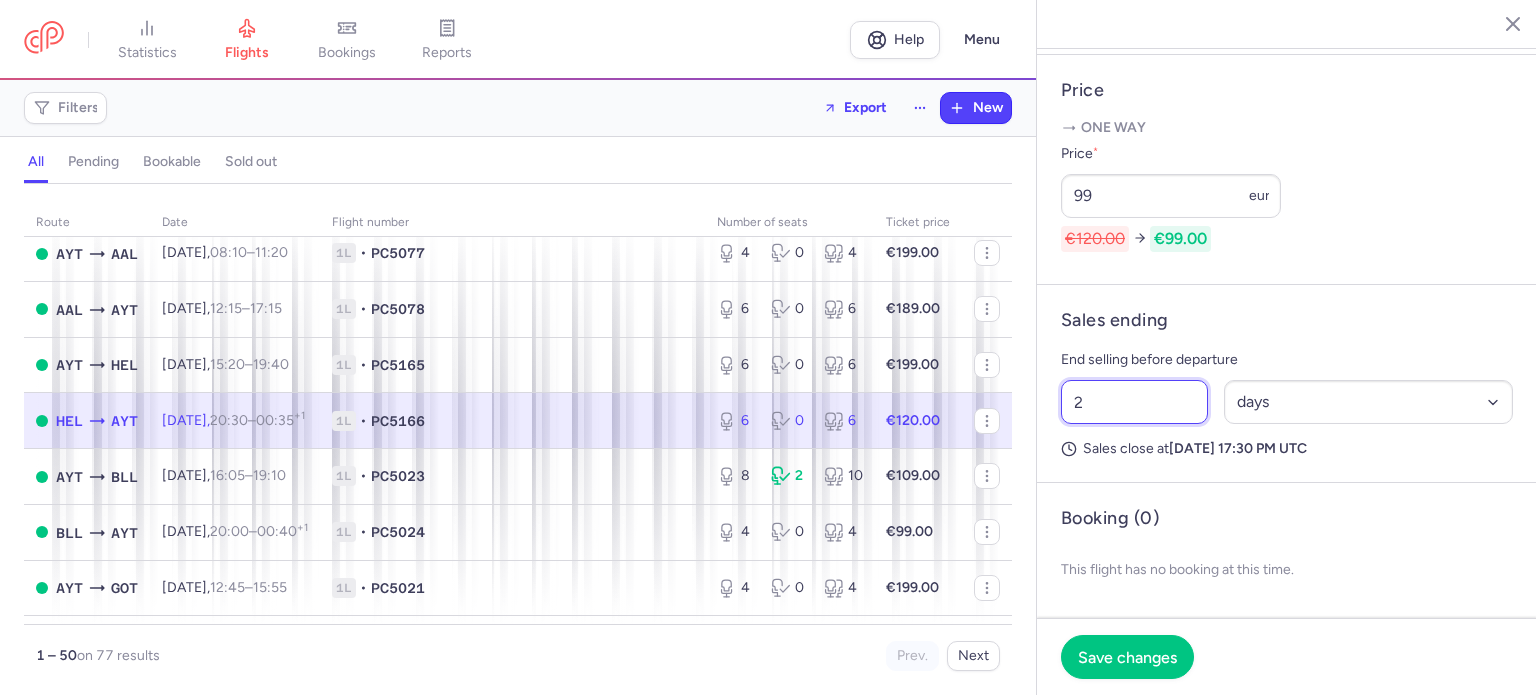 click on "2" at bounding box center [1134, 402] 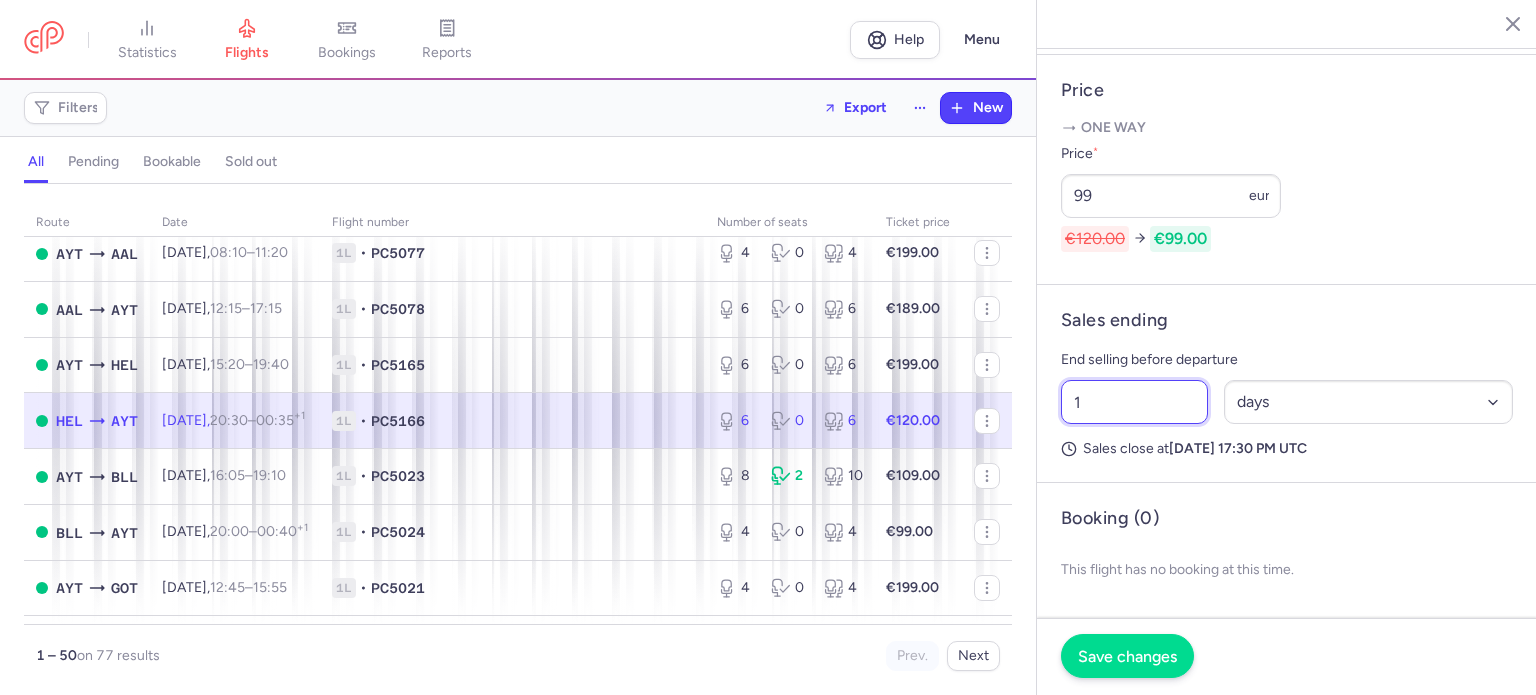 type on "1" 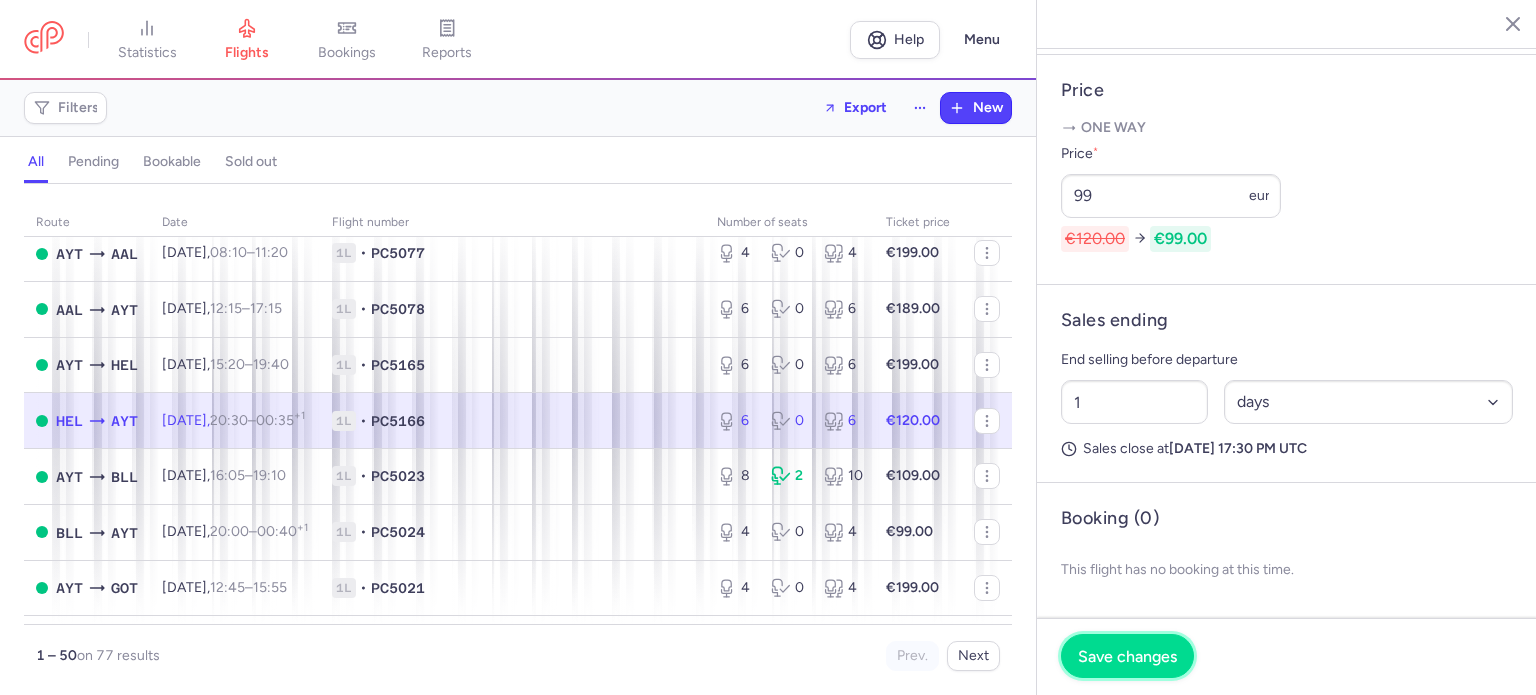 click on "Save changes" at bounding box center (1127, 656) 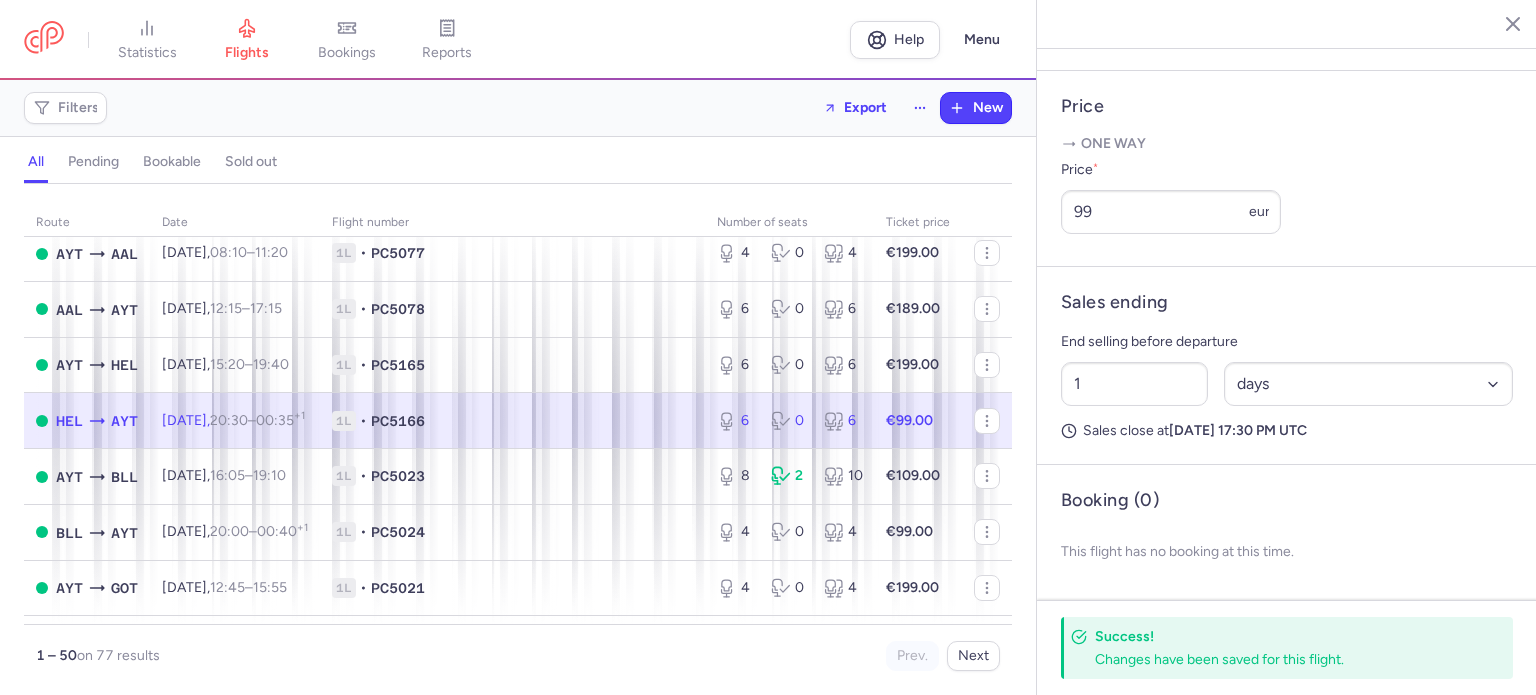 scroll, scrollTop: 736, scrollLeft: 0, axis: vertical 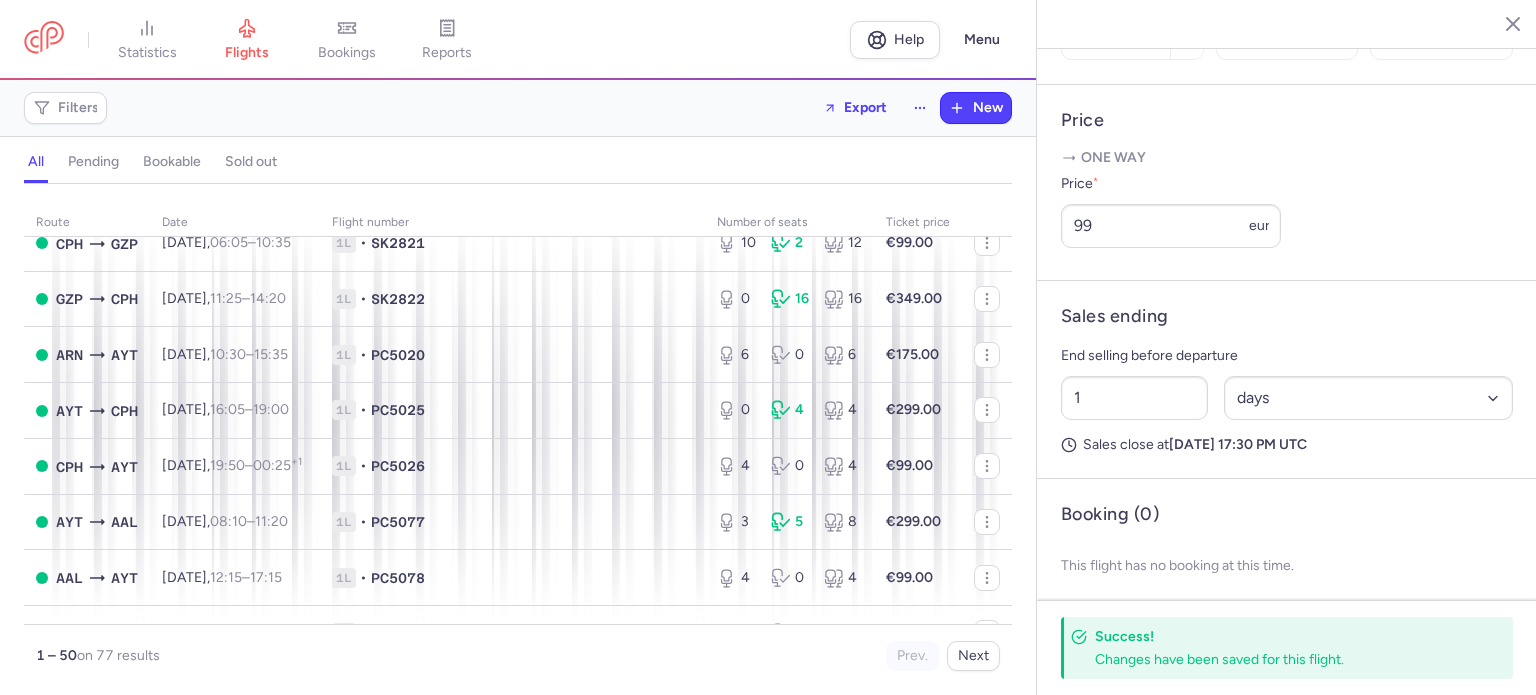 click on "route date Flight number number of seats Ticket price [DATE]  AYT  AAL [DATE]  08:10  –  11:20  +0 1L • PC5077 0 6 6 €249.00  AAL  AYT [DATE]  12:15  –  17:15  +0 1L • PC5078 7 1 8 €99.00  AYT  HEL [DATE]  15:20  –  19:40  +0 1L • PC5165 0 7 7 €199.00  HEL  AYT [DATE]  20:30  –  00:35  +1 1L • PC5166 6 0 6 €99.00  AYT  GOT [DATE]  14:10  –  17:20  +0 1L • PC5021 0 2 2 €249.00  GOT  AYT [DATE]  18:10  –  23:00  +0 1L • PC5022 3 4 7 €149.00  ARN  GZP [DATE]  06:00  –  11:00  +0 1L • SK2843 8 0 8 €169.00  GZP  ARN [DATE]  11:50  –  15:00  +0 1L • SK2844 0 12 12 €249.00  AYT  BLL [DATE]  16:05  –  19:10  +0 1L • PC5023 0 3 3 €299.00  BLL  AYT [DATE]  20:00  –  00:40  +1 1L • PC5024 3 0 3 €99.00 [DATE]  CPH  RHO [DATE]  06:10  –  10:45  +0 1L • SK2991 10 0 10 €89.00  RHO  CPH [DATE]  11:35  –  14:20  +0 1L • SK2992 13 9 22 €199.00  CHQ  CPH [DATE]  13:35  –  +0 1L" at bounding box center (518, 445) 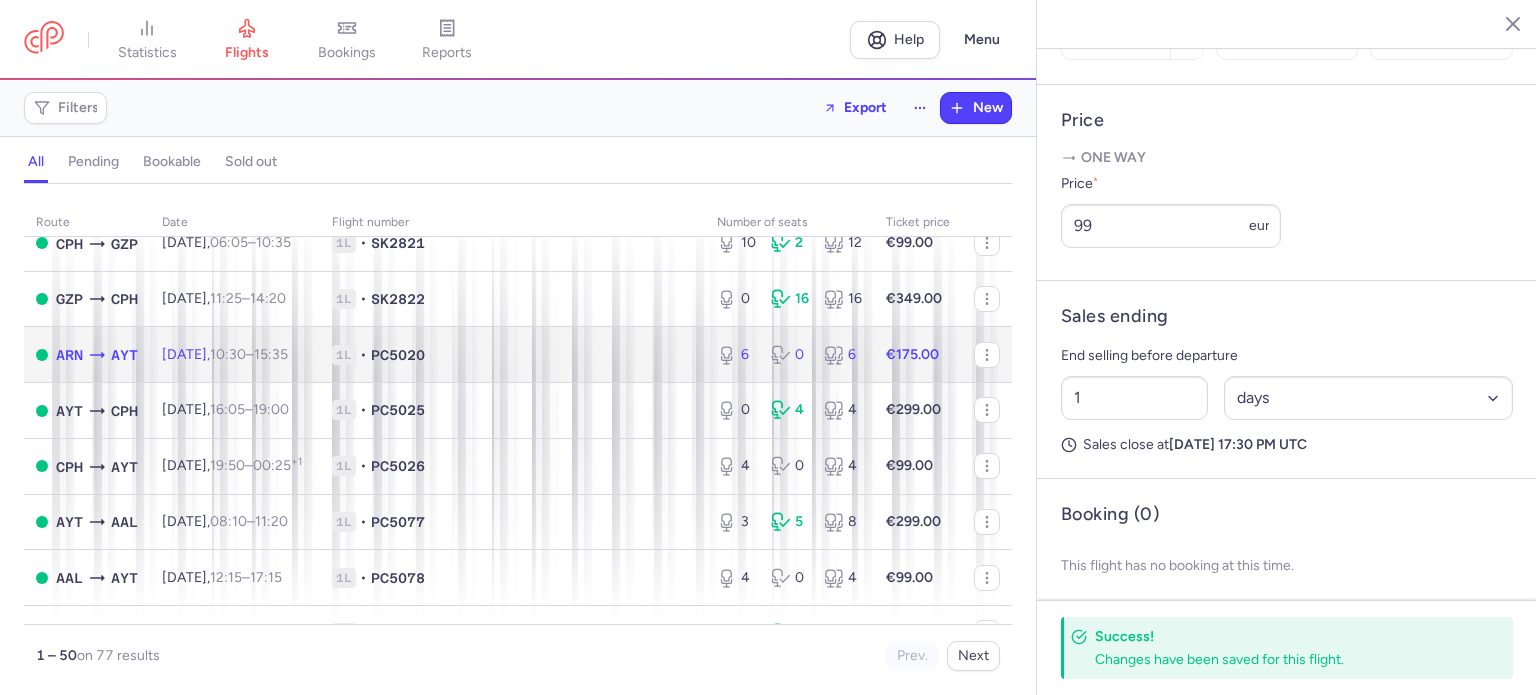 click on "€175.00" at bounding box center [912, 354] 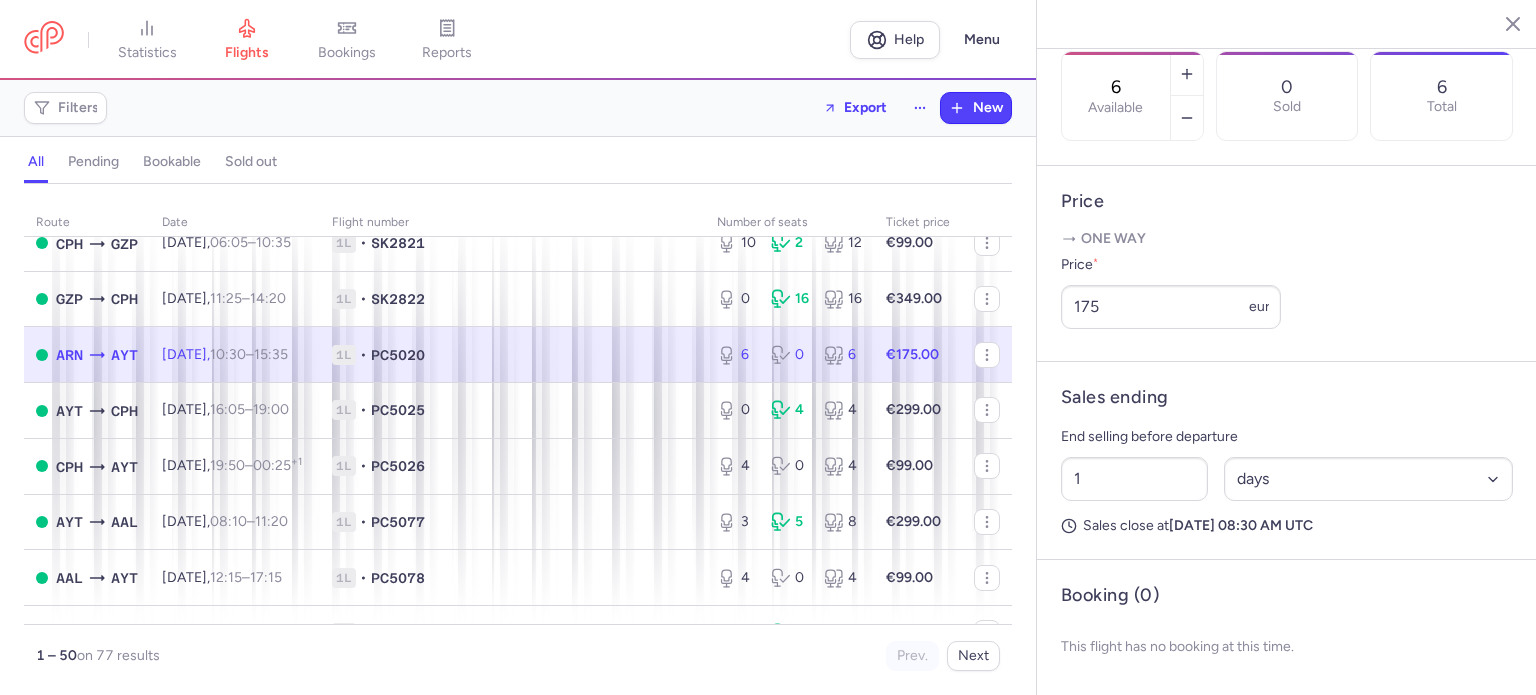 scroll, scrollTop: 683, scrollLeft: 0, axis: vertical 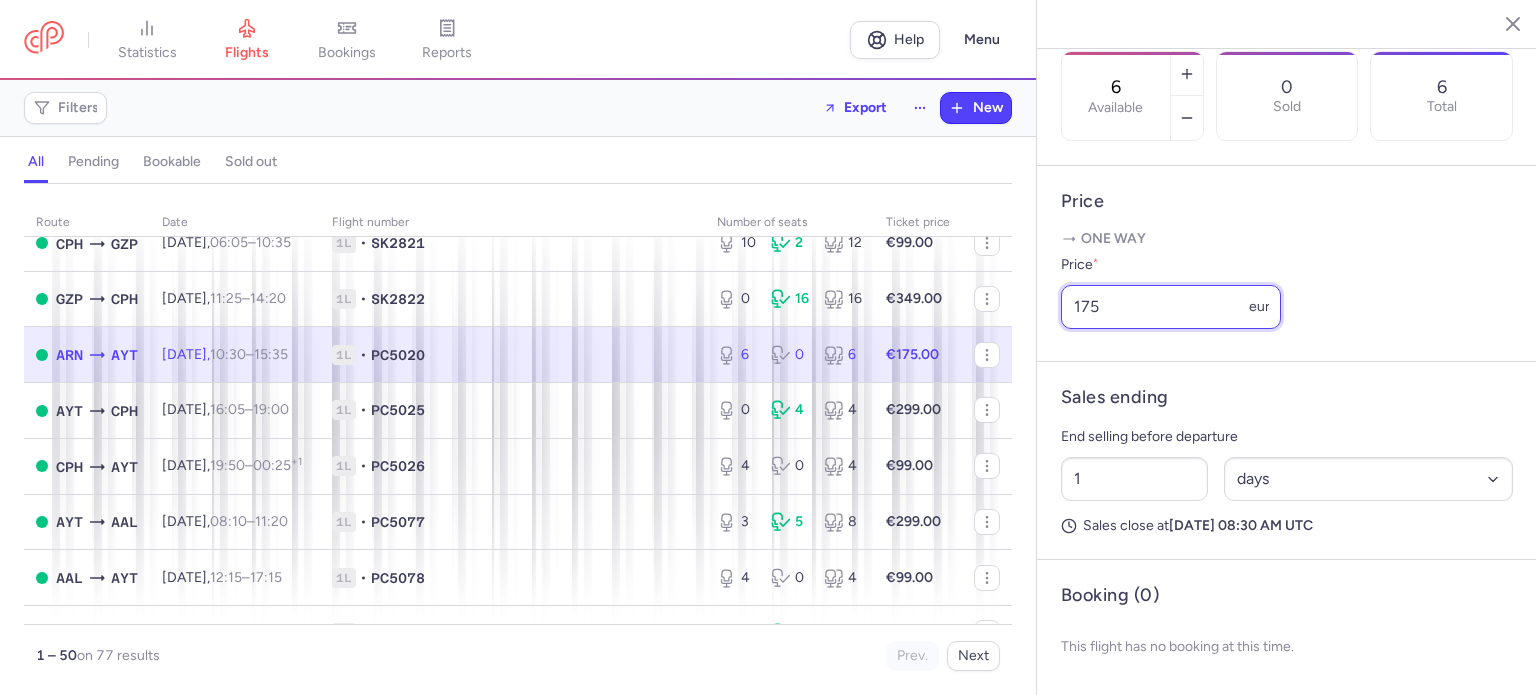click on "175" at bounding box center (1171, 307) 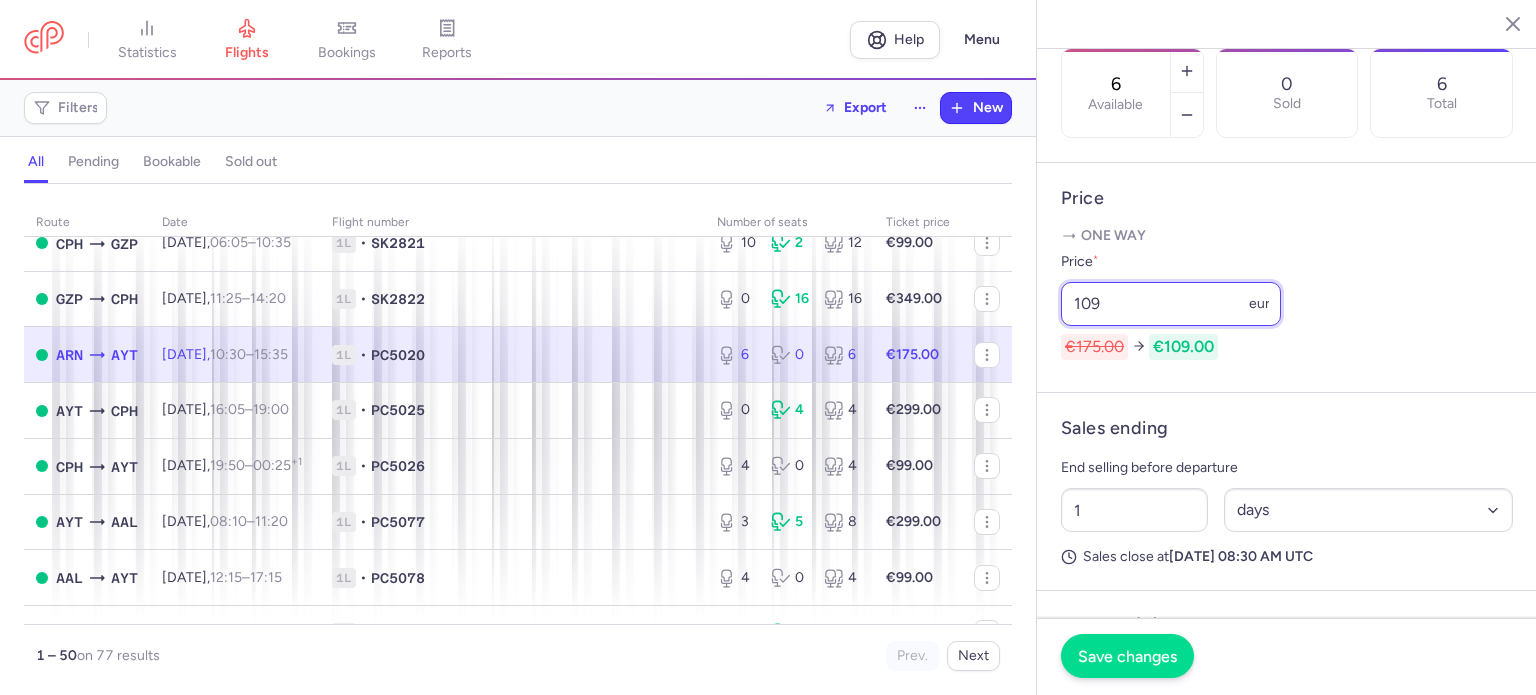 type on "109" 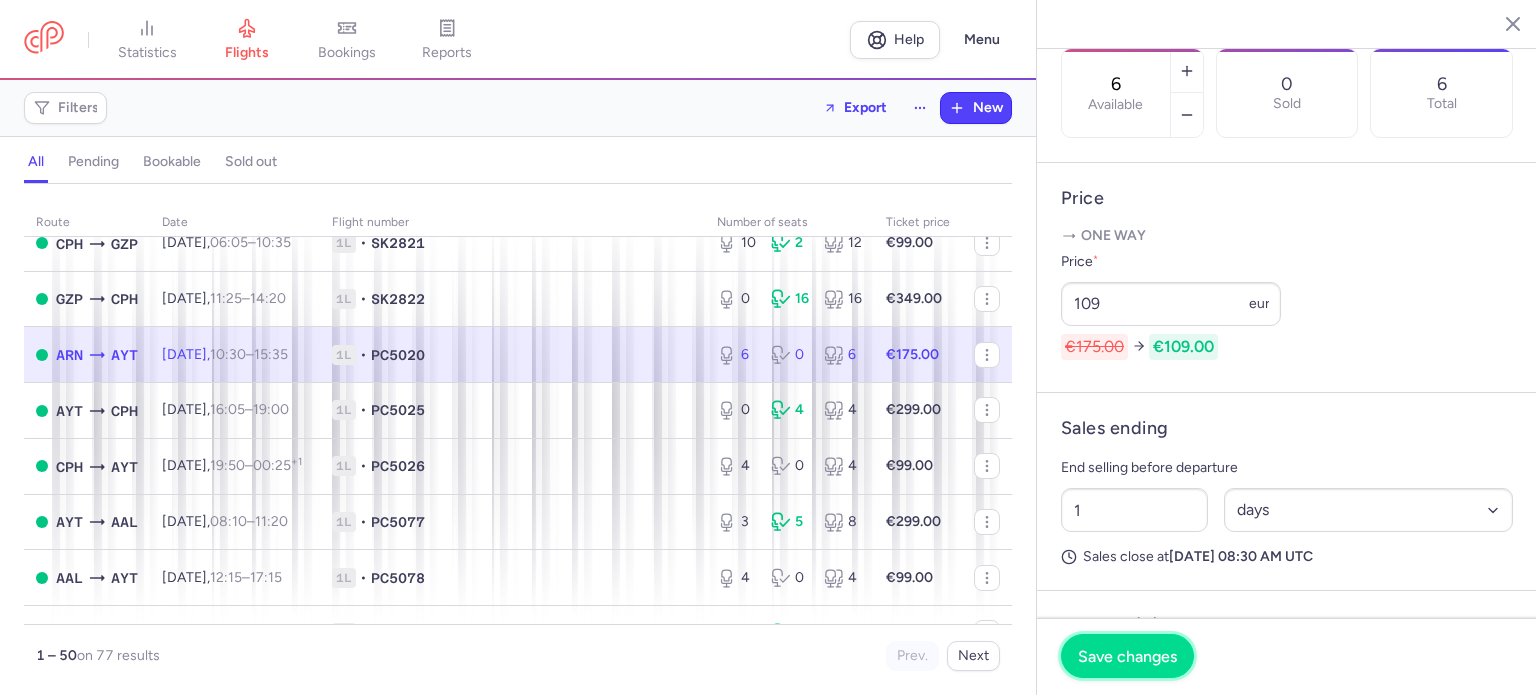 click on "Save changes" at bounding box center [1127, 656] 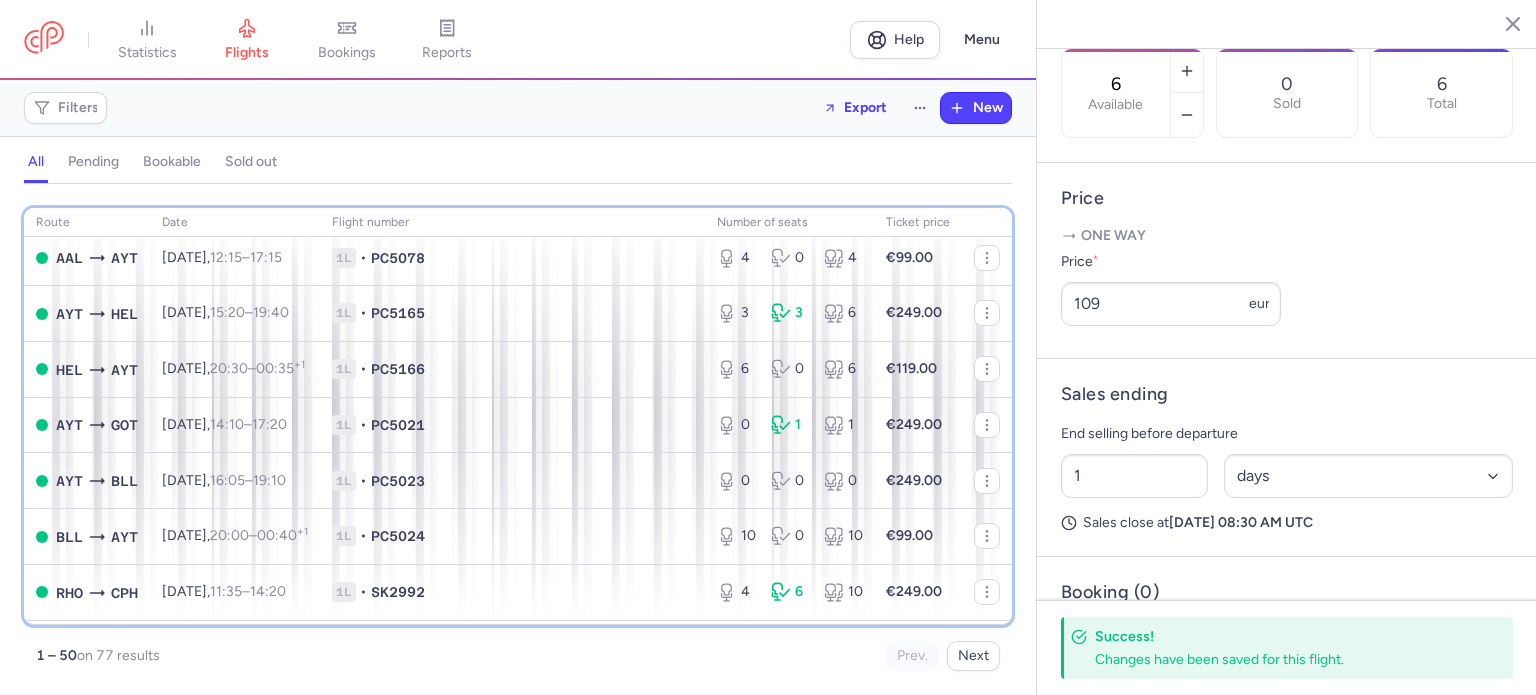 scroll, scrollTop: 1270, scrollLeft: 0, axis: vertical 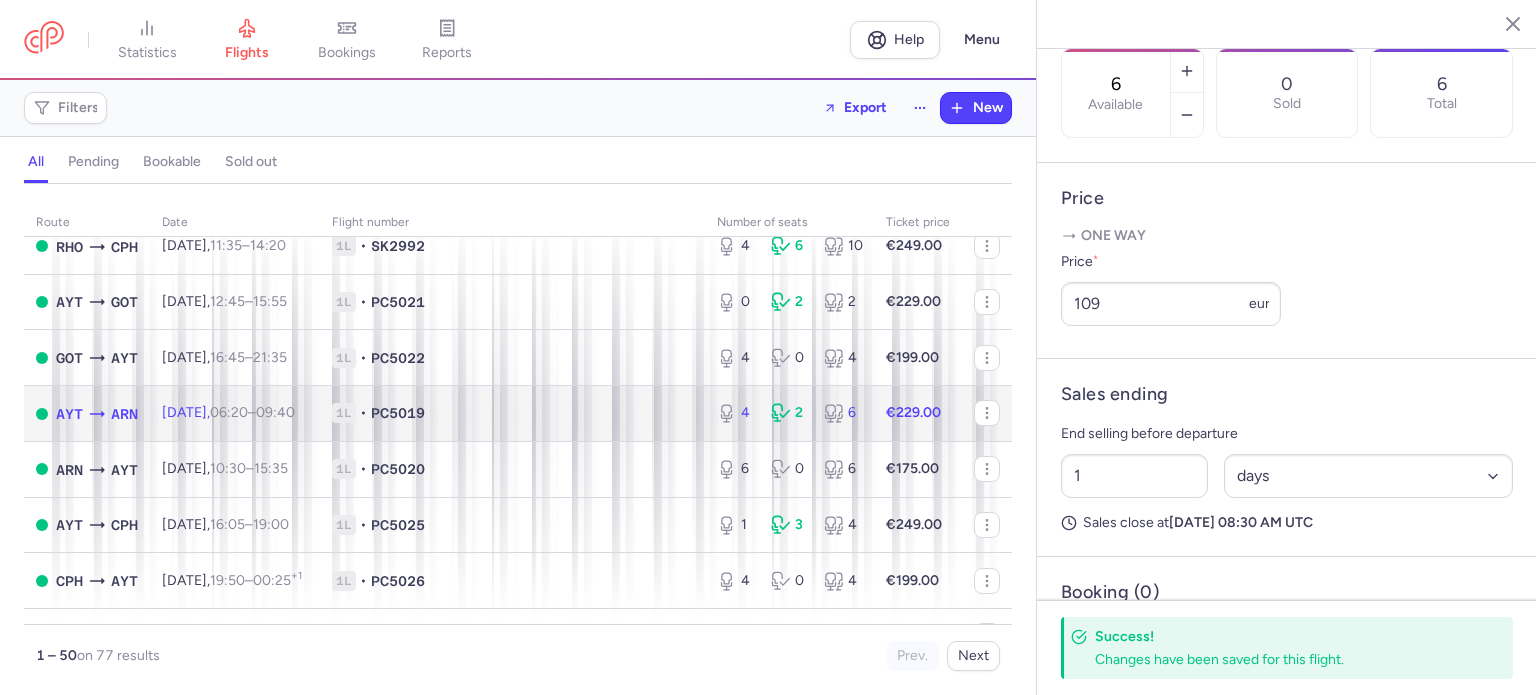click on "€229.00" at bounding box center (913, 412) 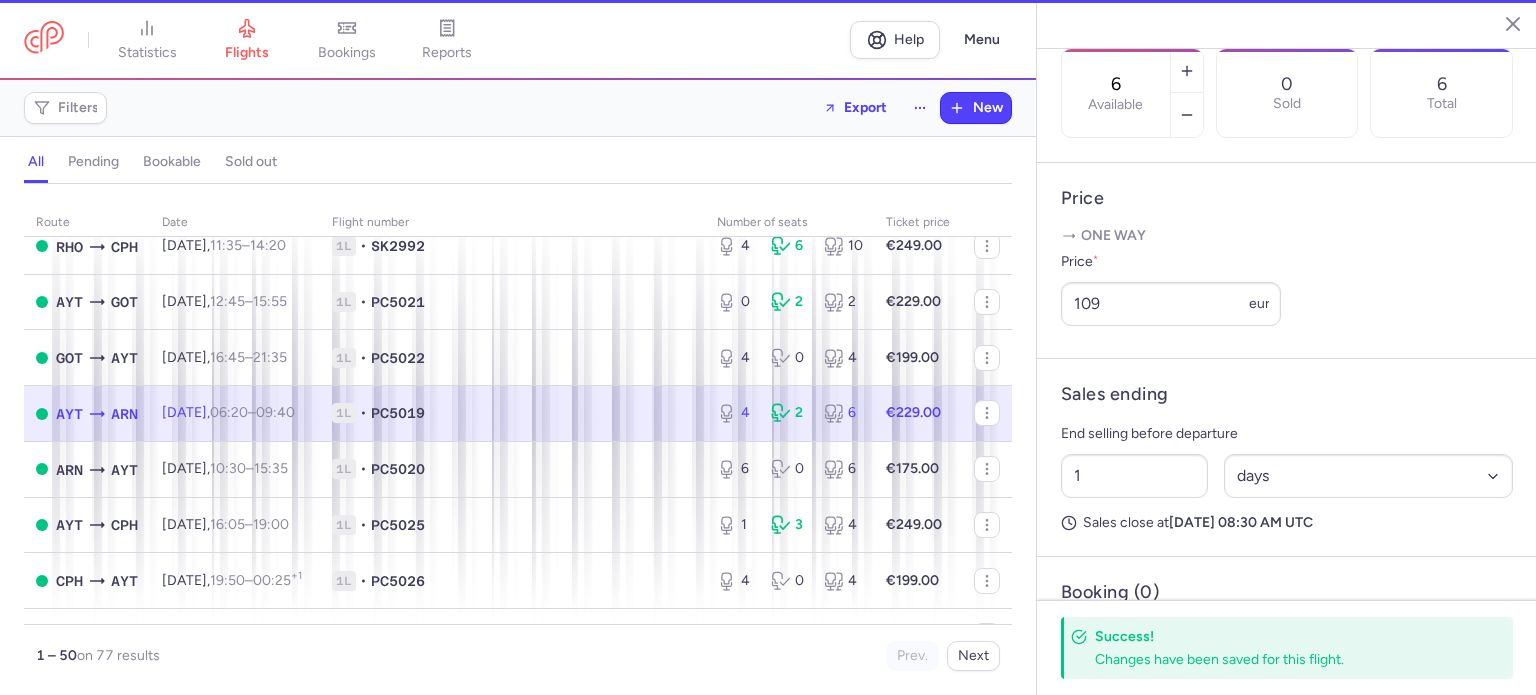 type on "4" 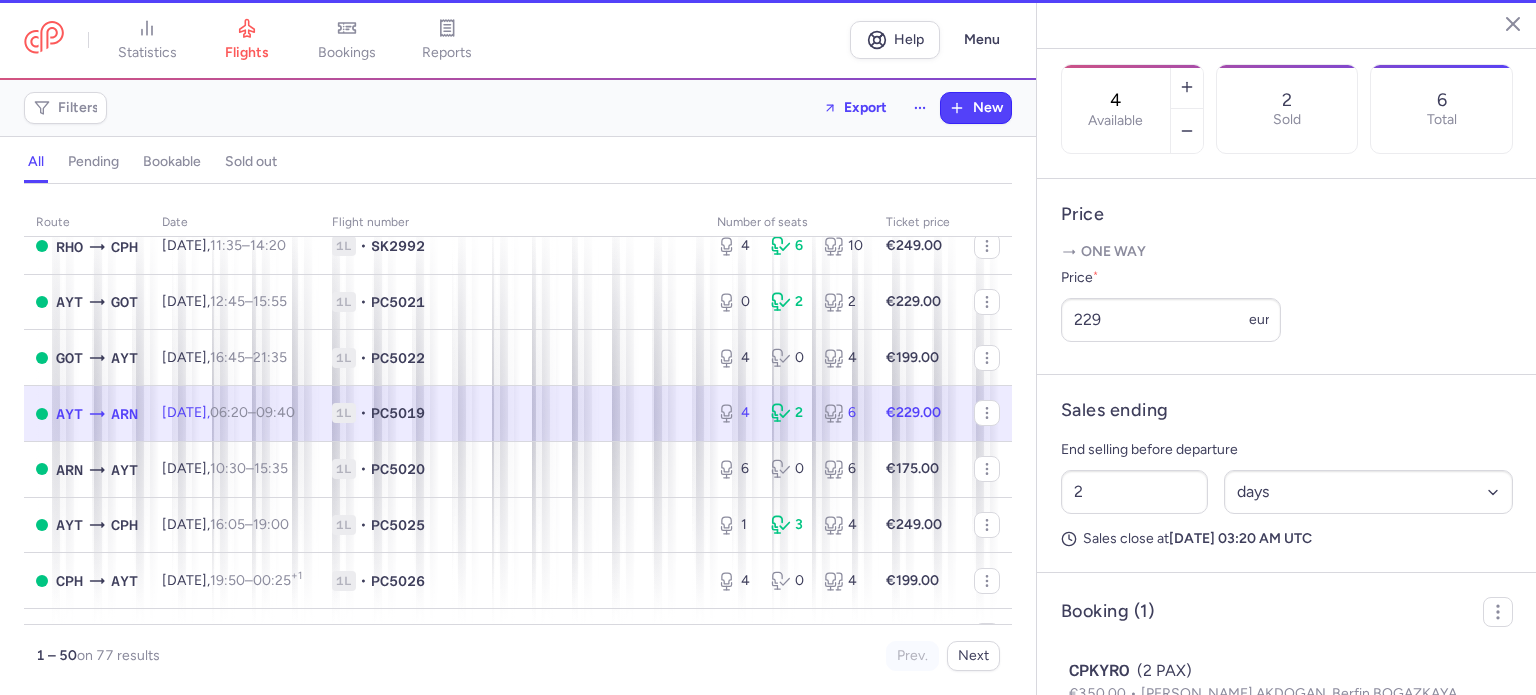 scroll, scrollTop: 699, scrollLeft: 0, axis: vertical 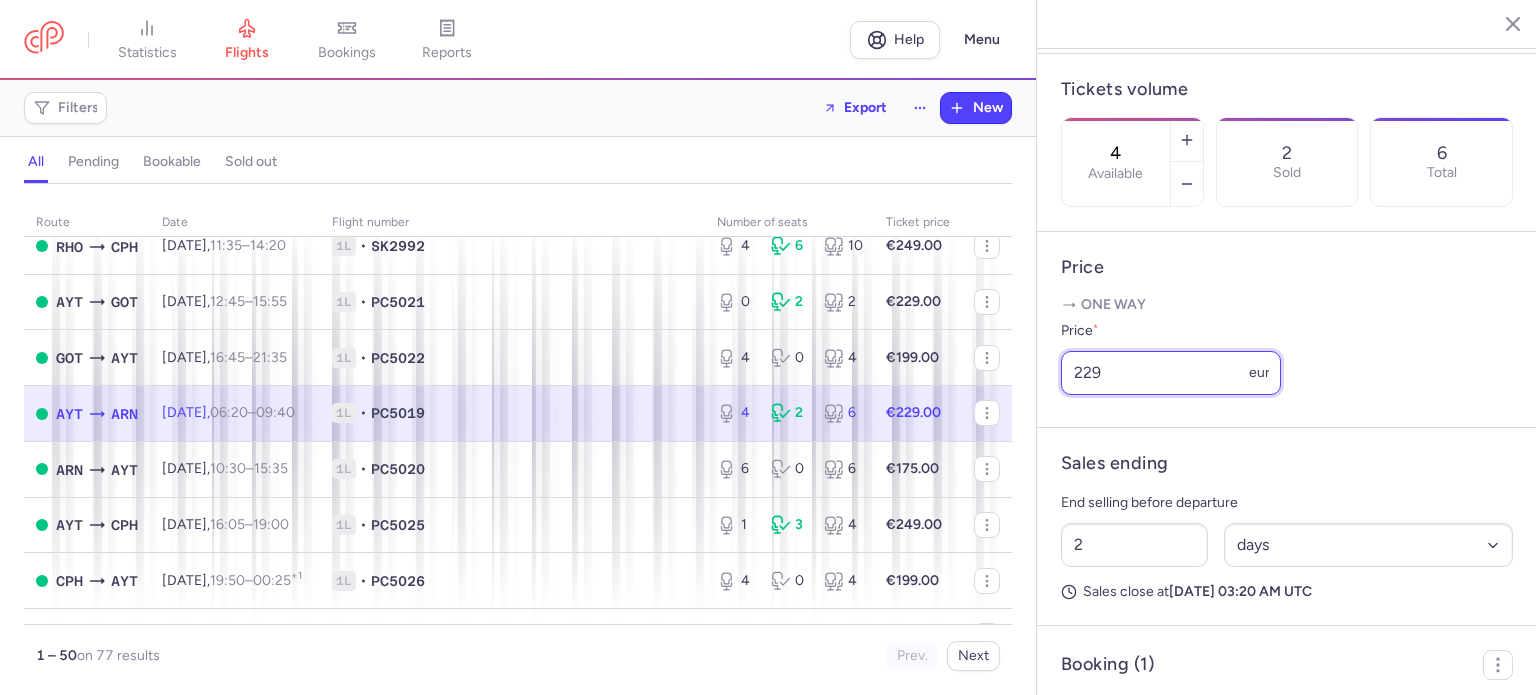 click on "229" at bounding box center (1171, 373) 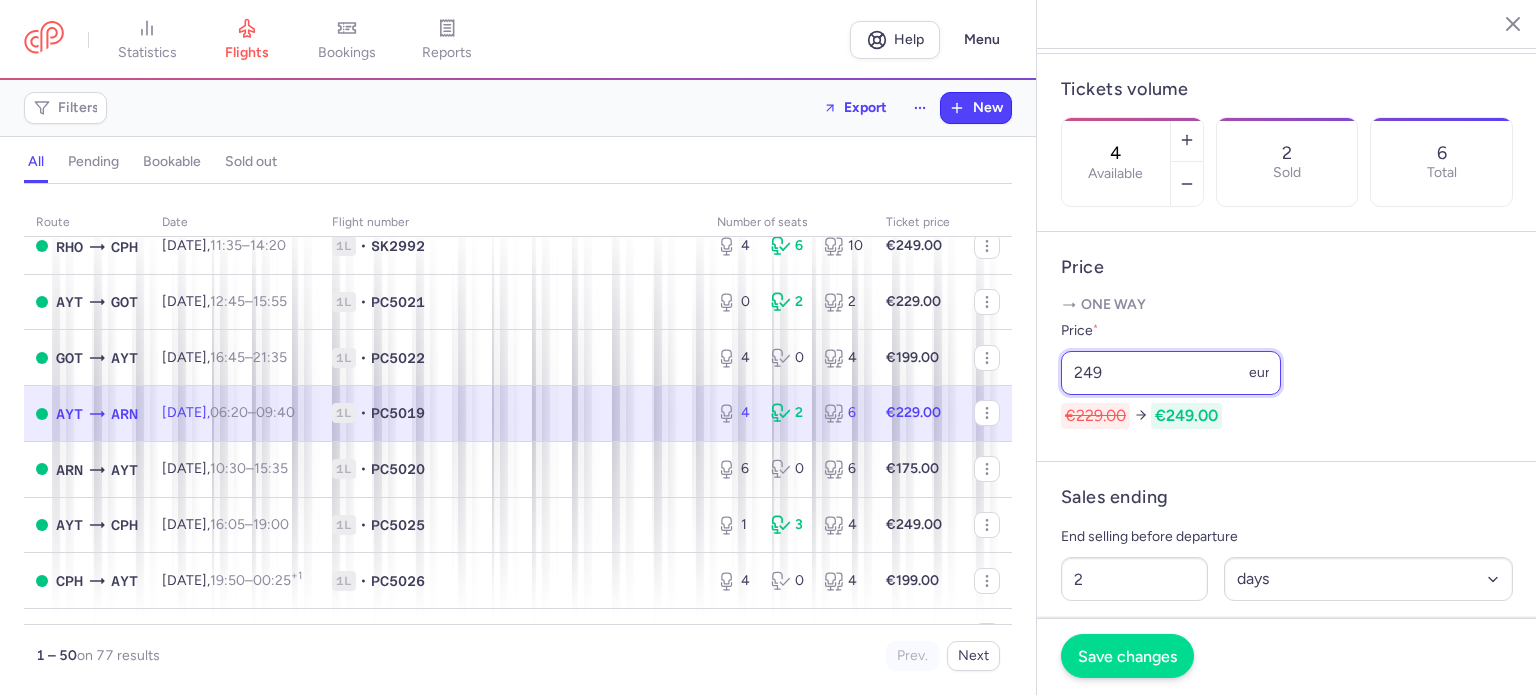 type on "249" 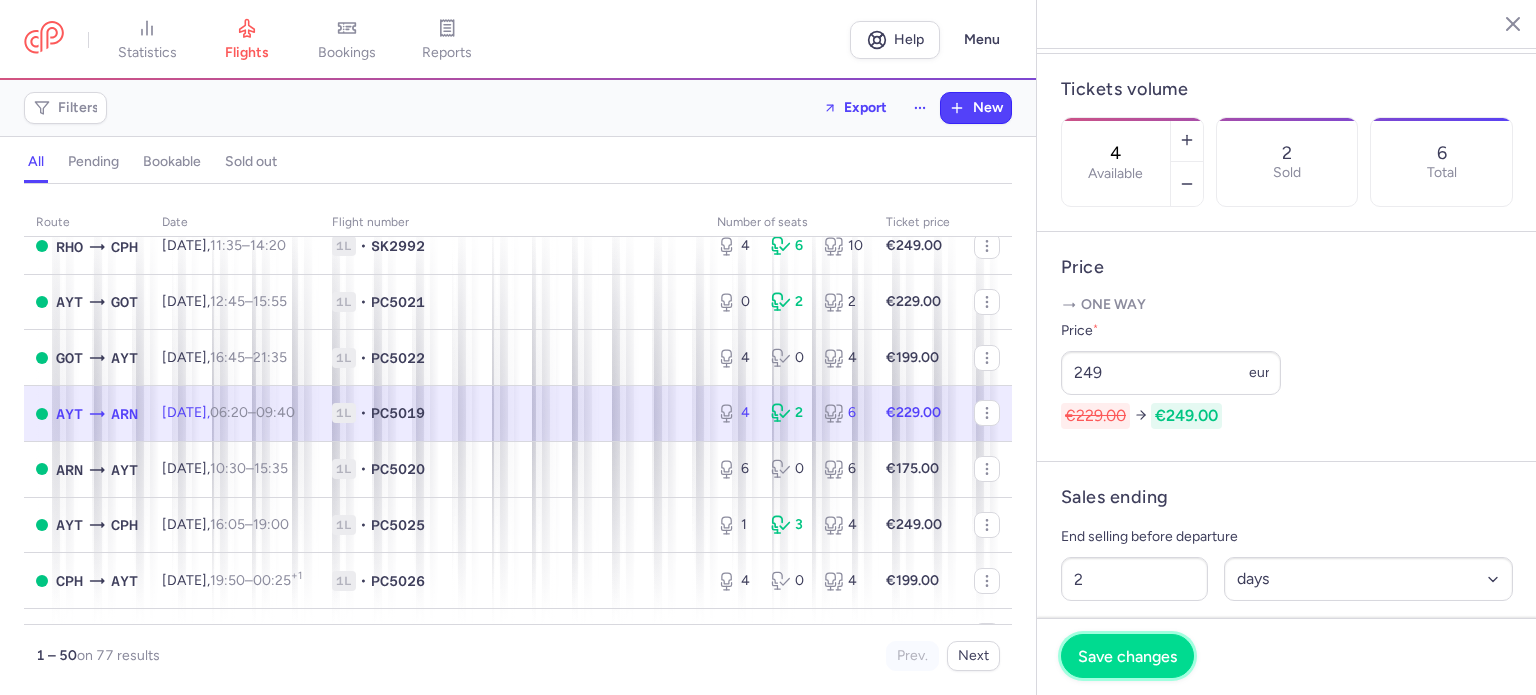 click on "Save changes" at bounding box center (1127, 656) 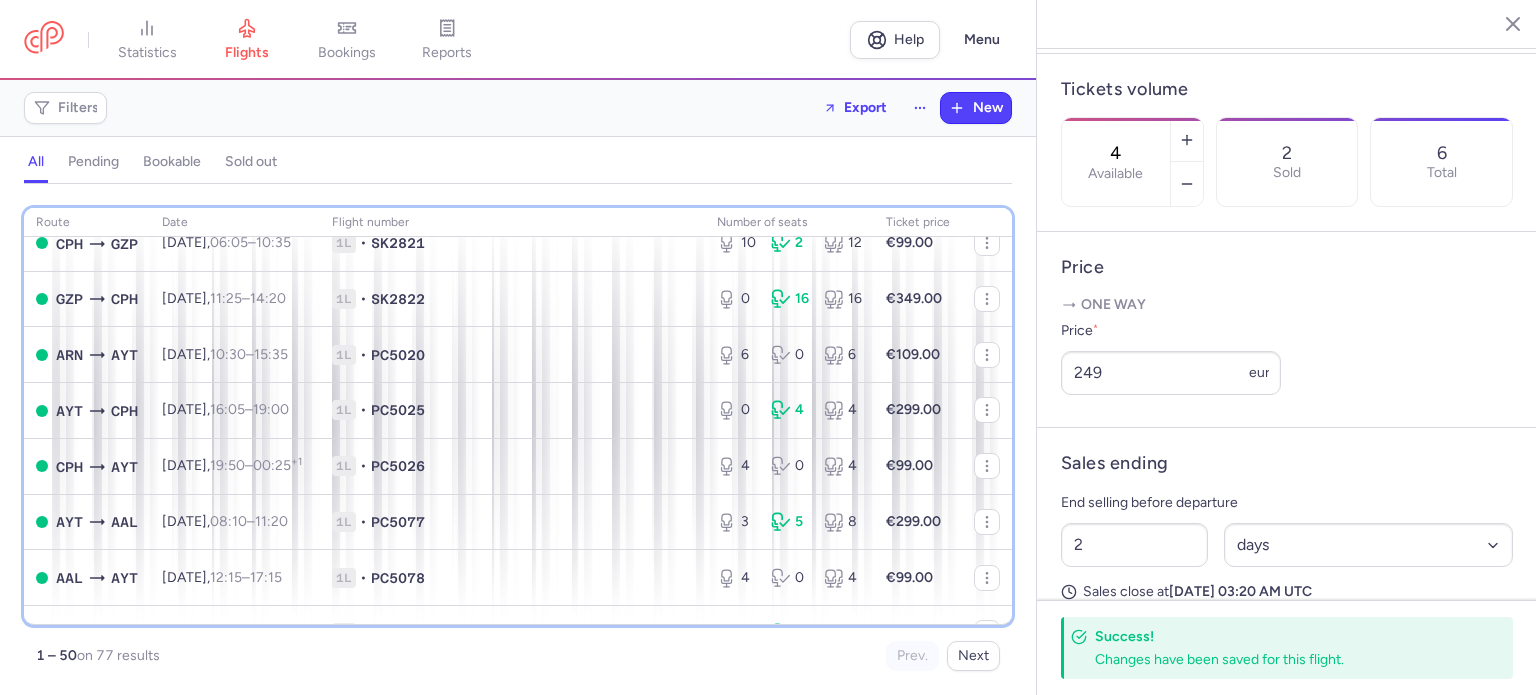 scroll, scrollTop: 917, scrollLeft: 0, axis: vertical 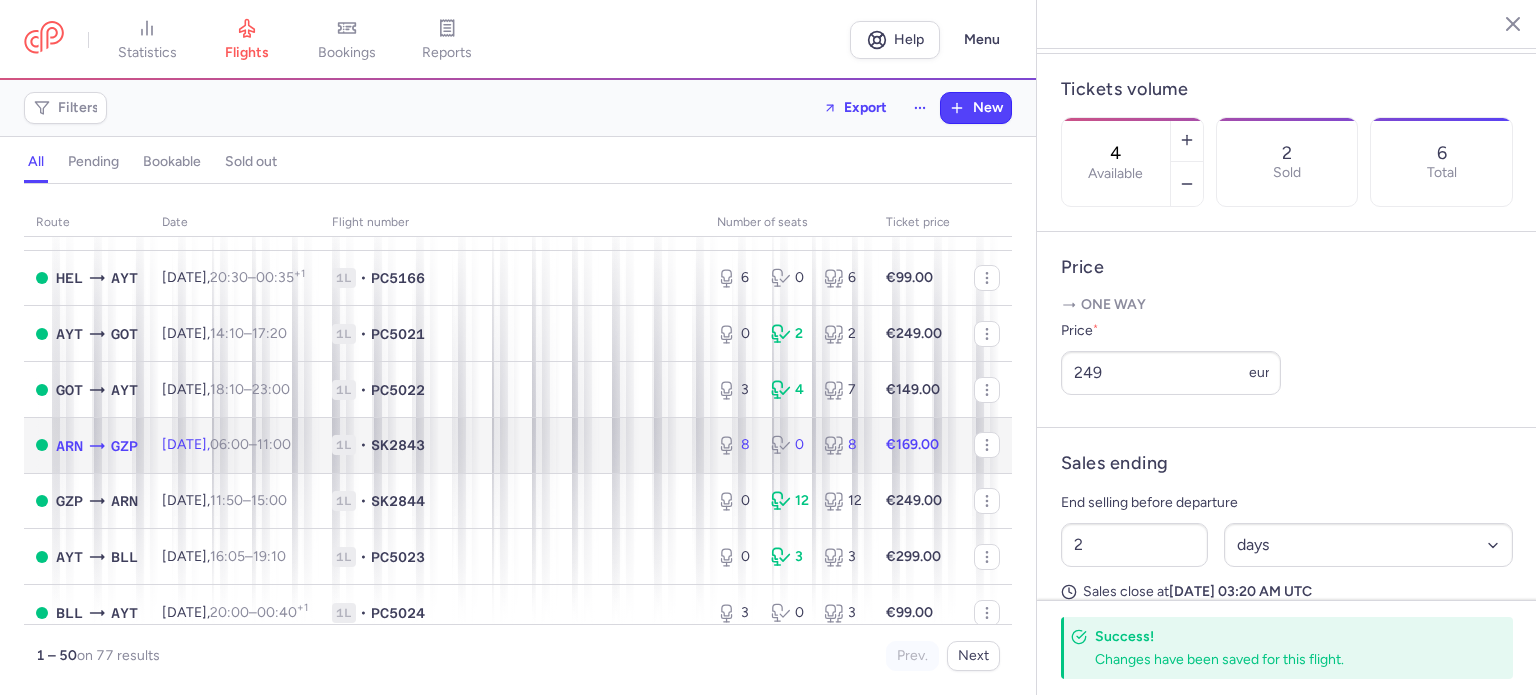 click on "8 0 8" at bounding box center [789, 445] 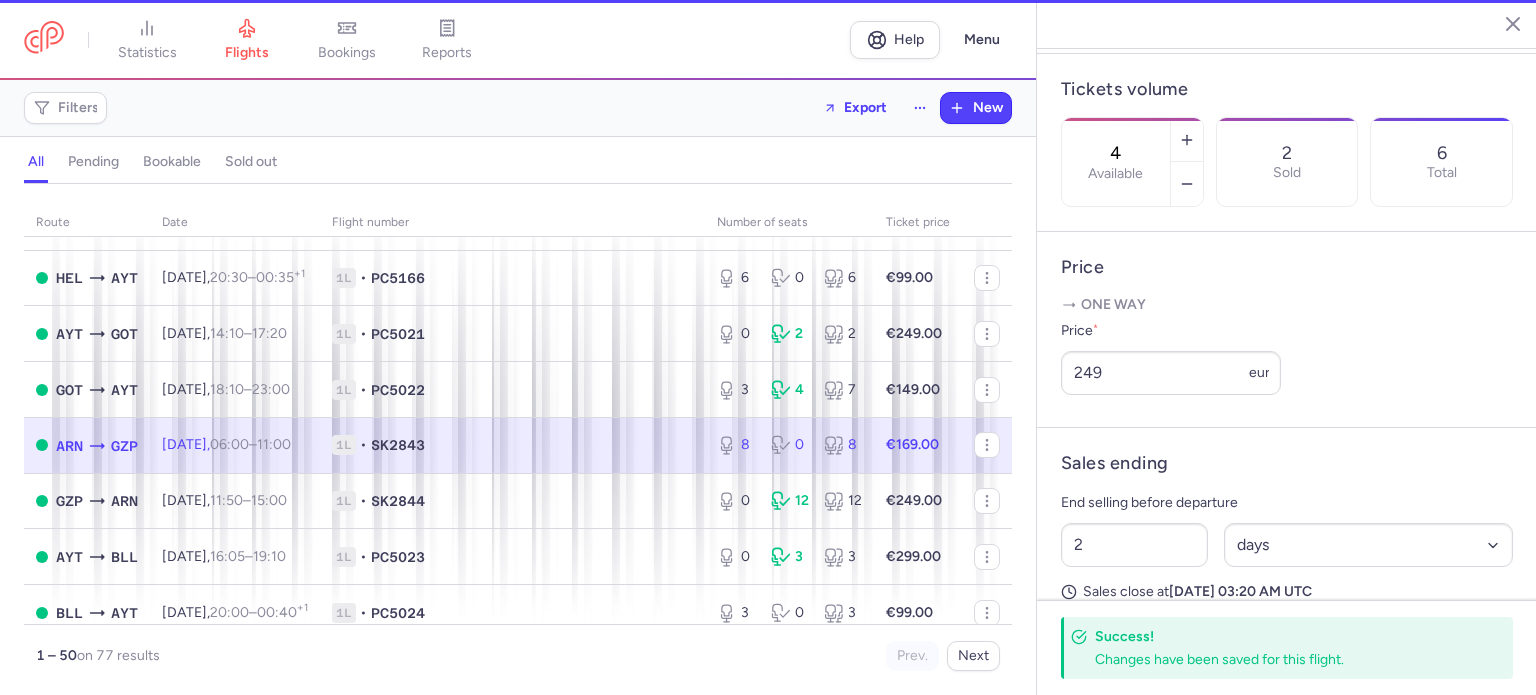 type on "8" 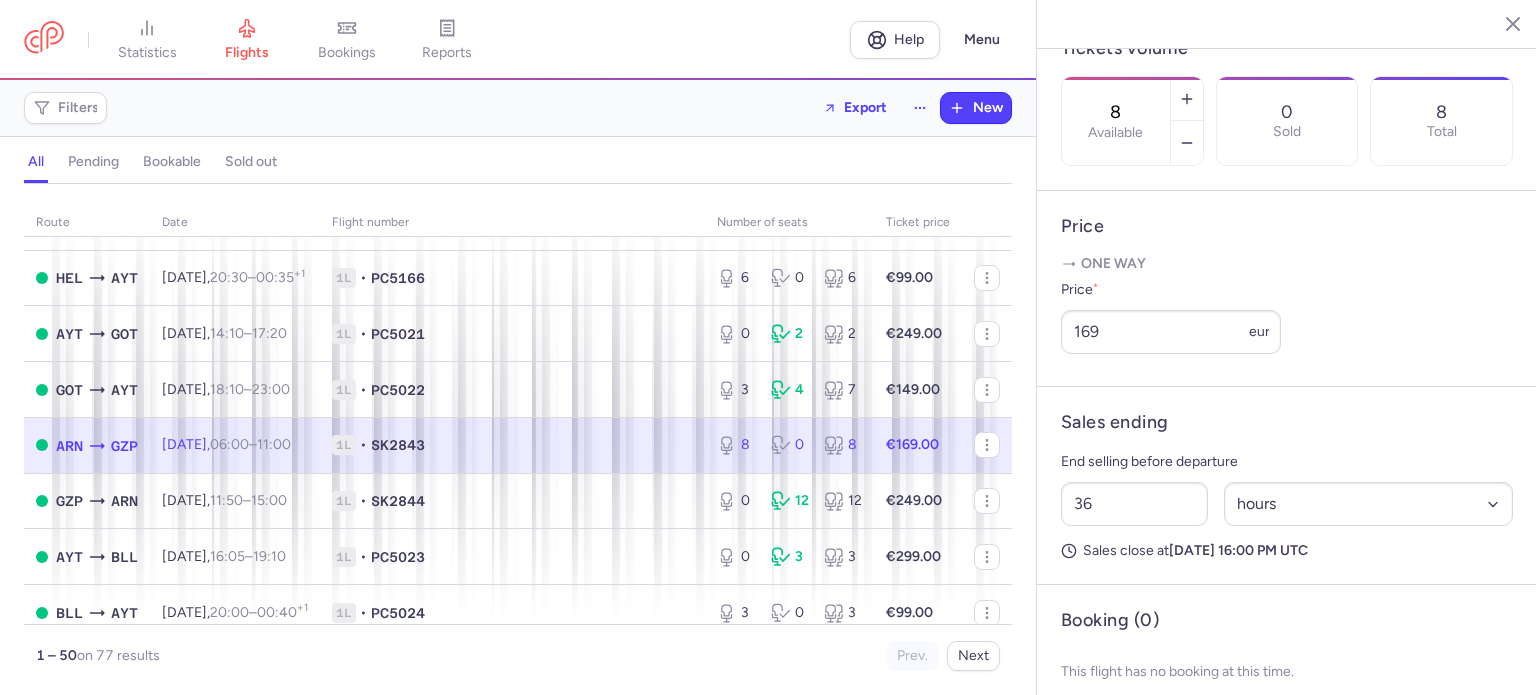 scroll, scrollTop: 614, scrollLeft: 0, axis: vertical 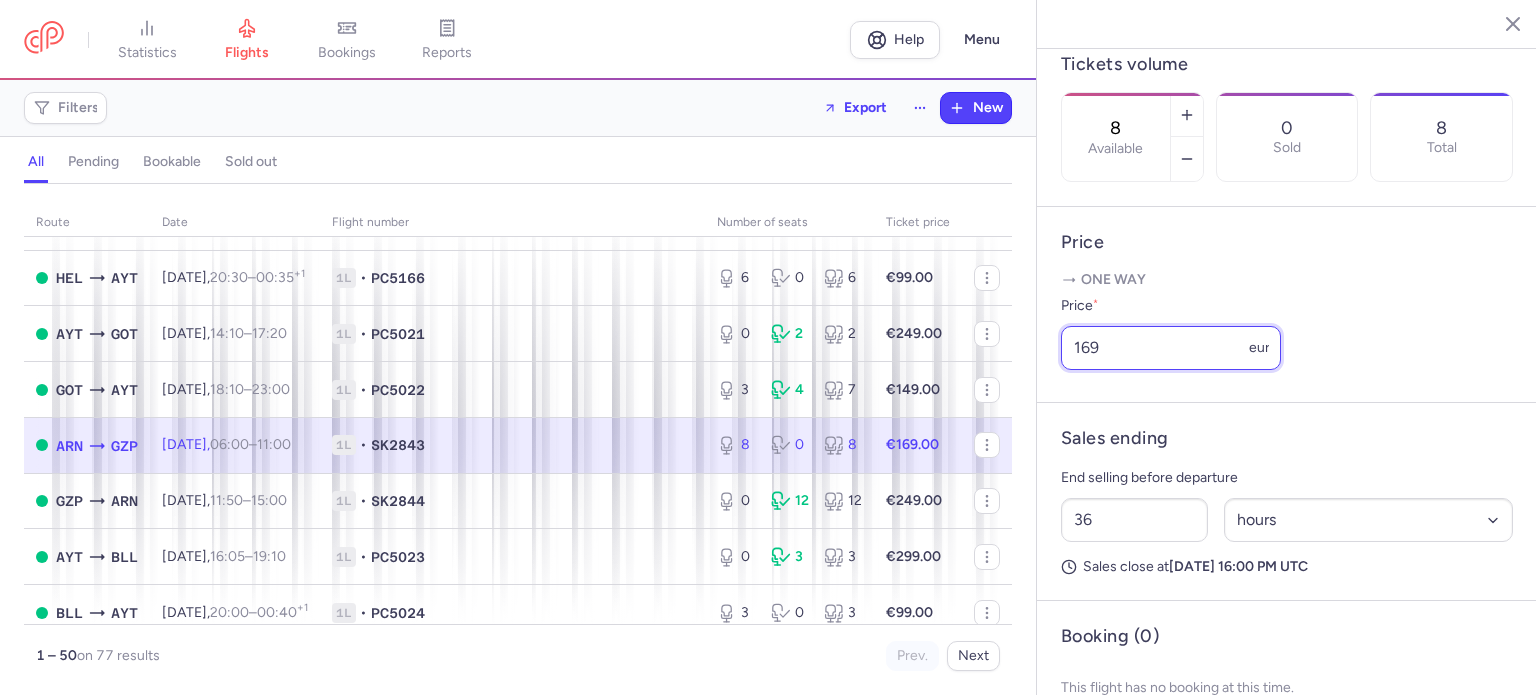 click on "169" at bounding box center (1171, 348) 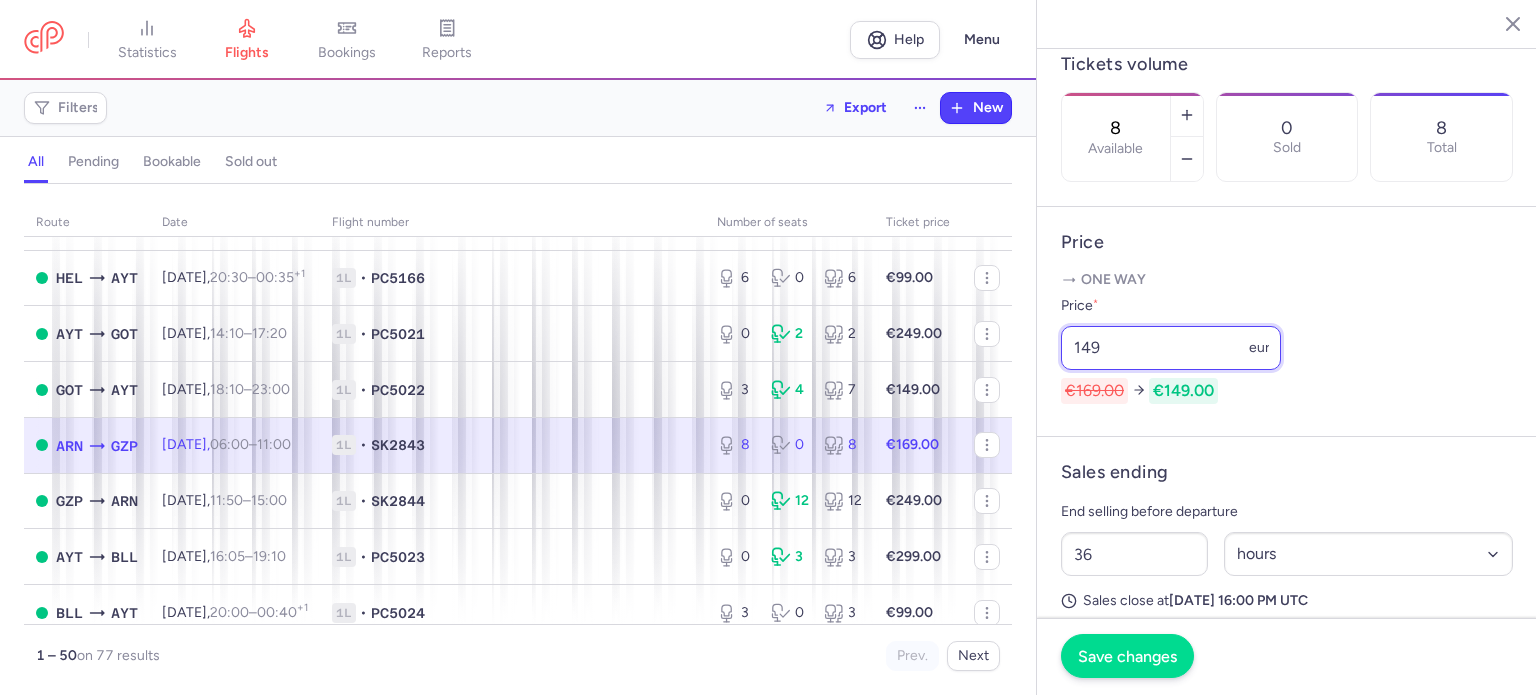 type on "149" 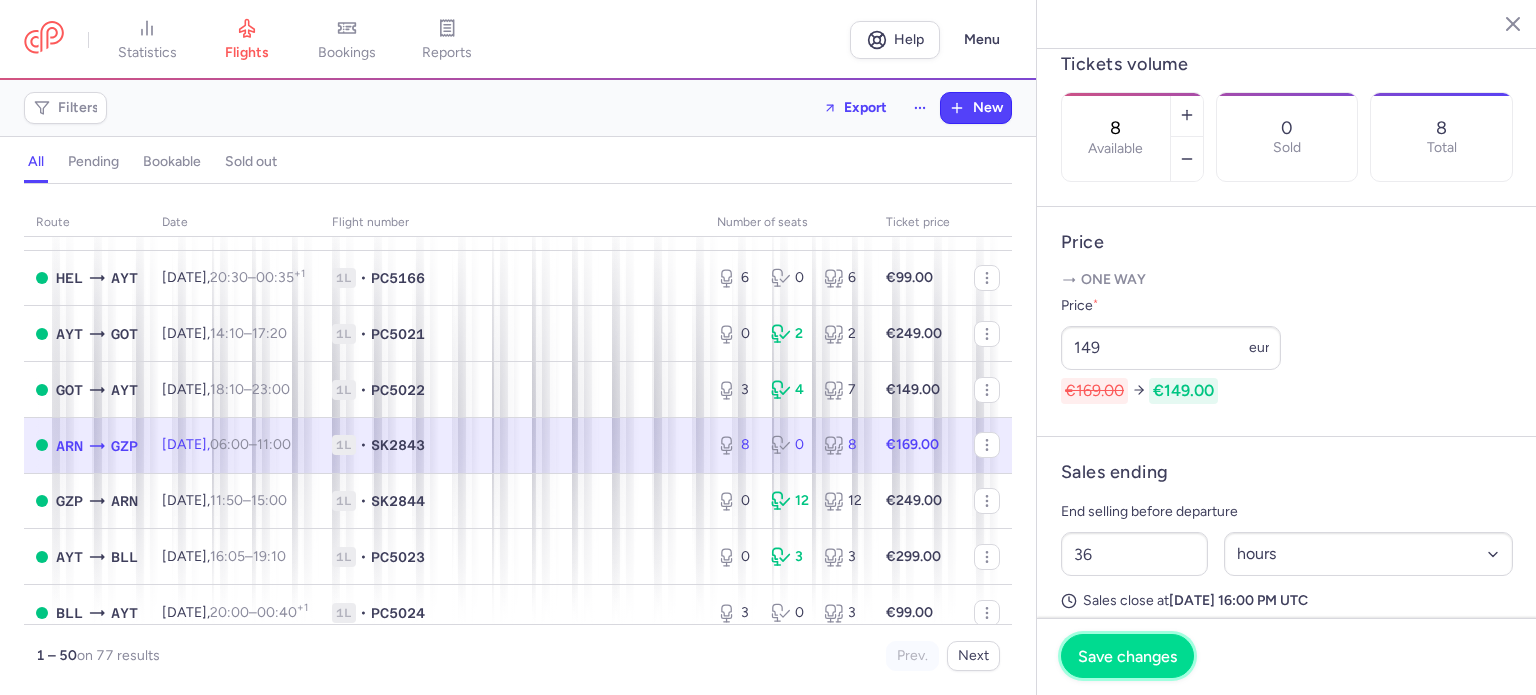 click on "Save changes" at bounding box center [1127, 656] 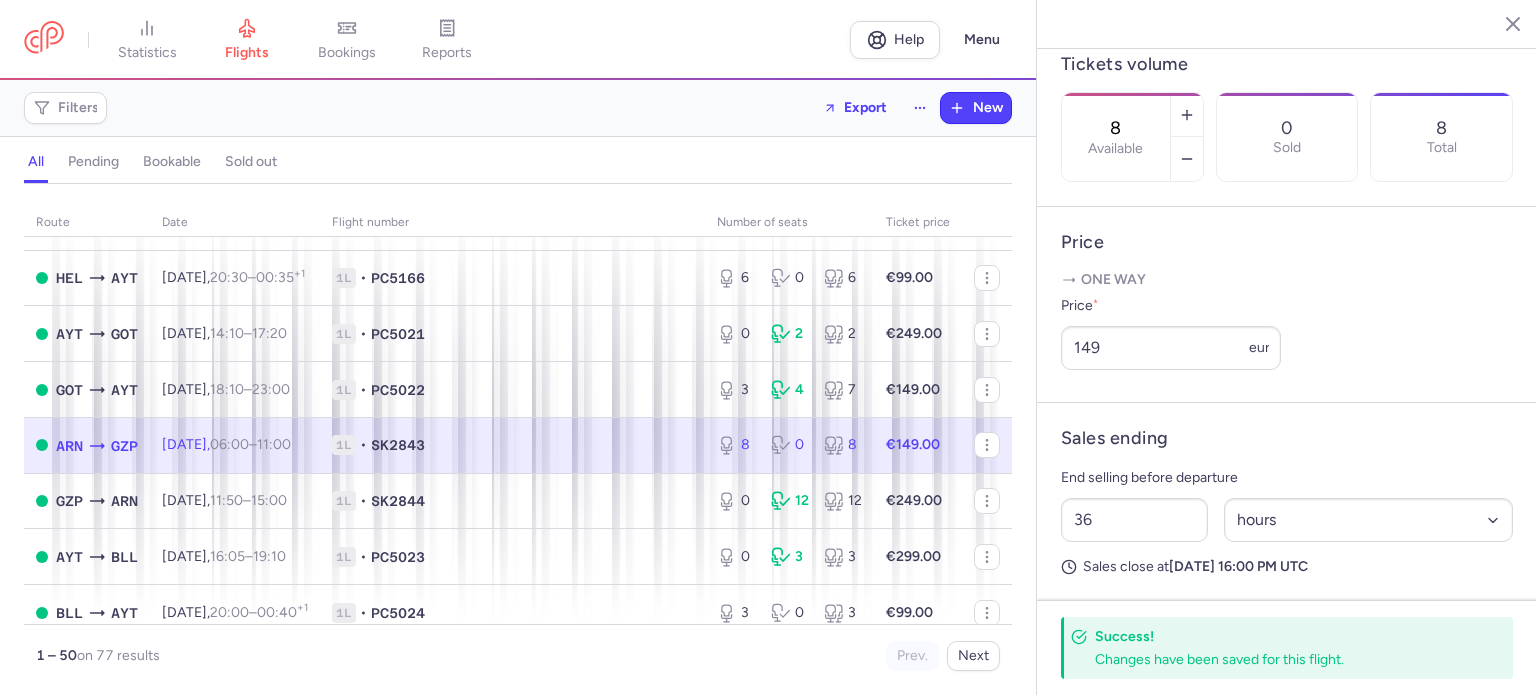 scroll, scrollTop: 6, scrollLeft: 0, axis: vertical 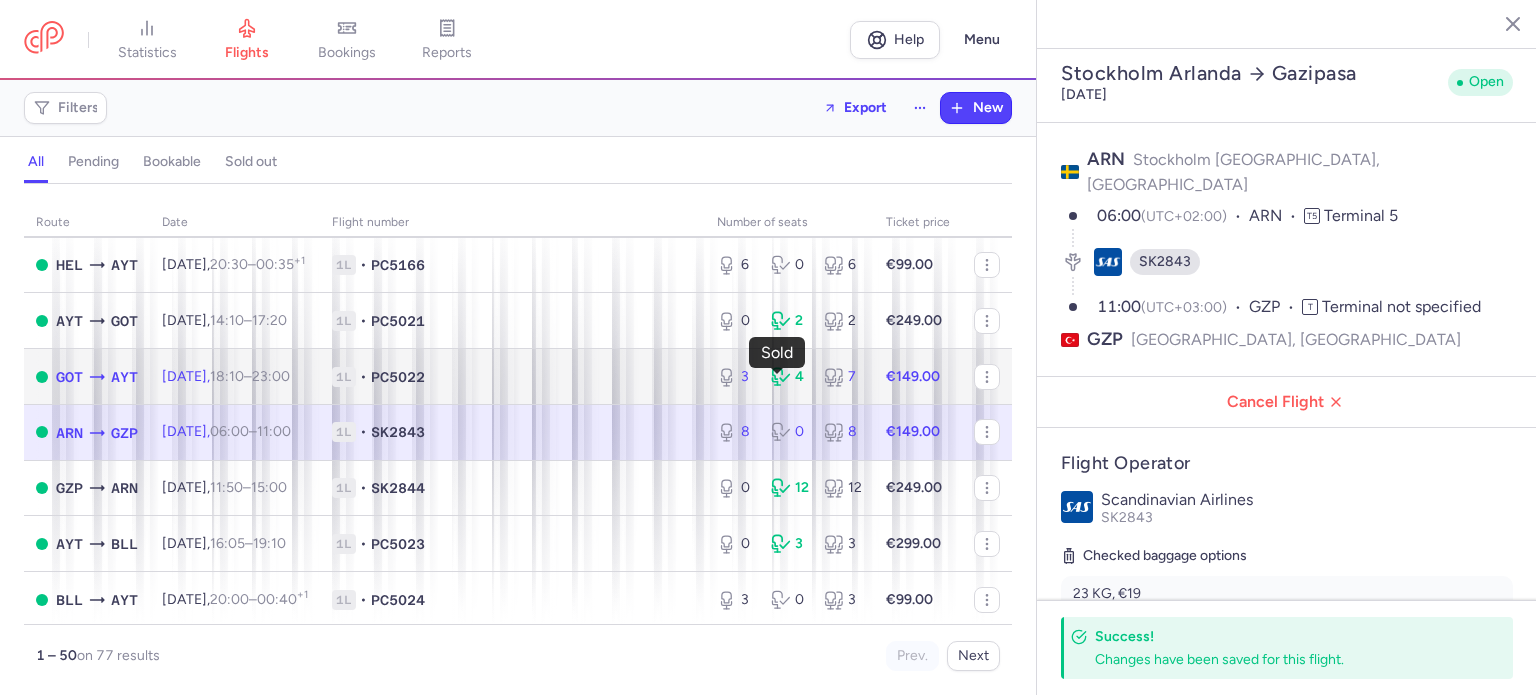 click 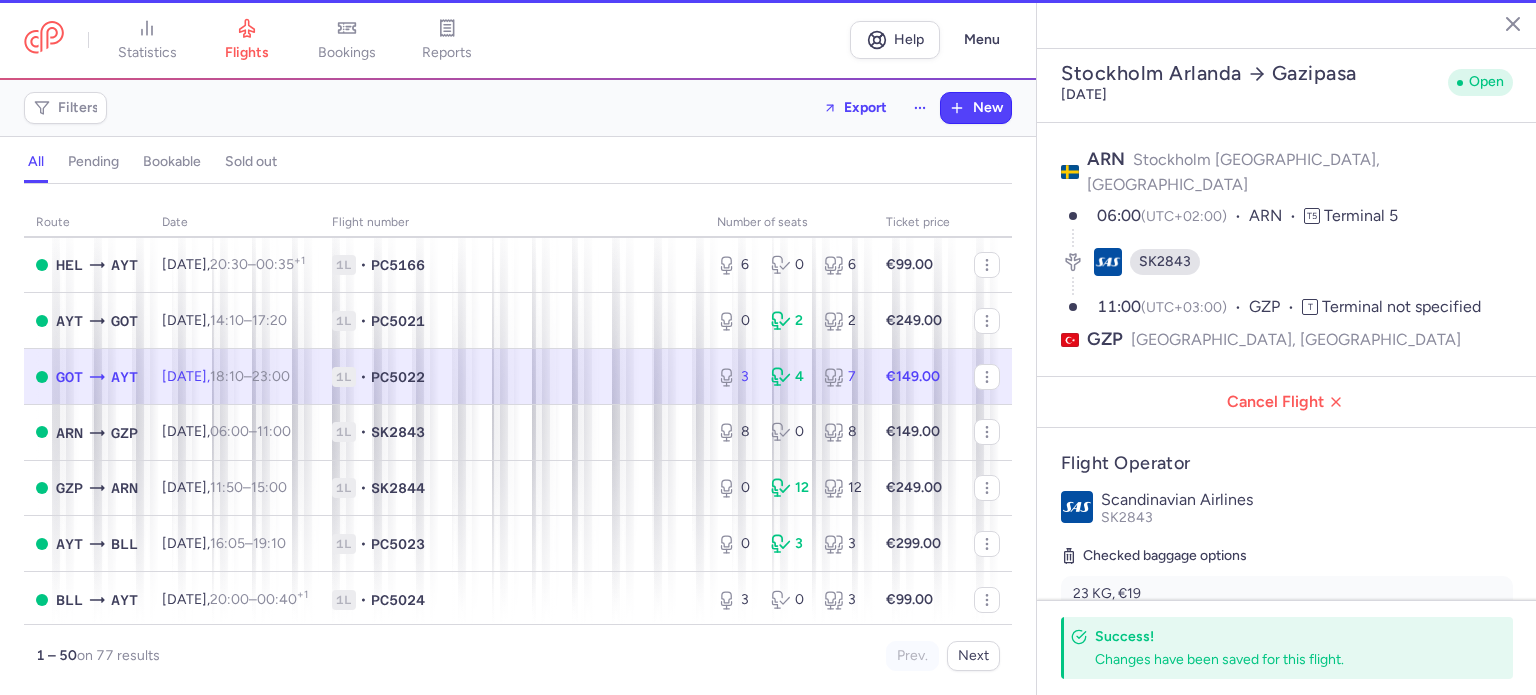 type on "3" 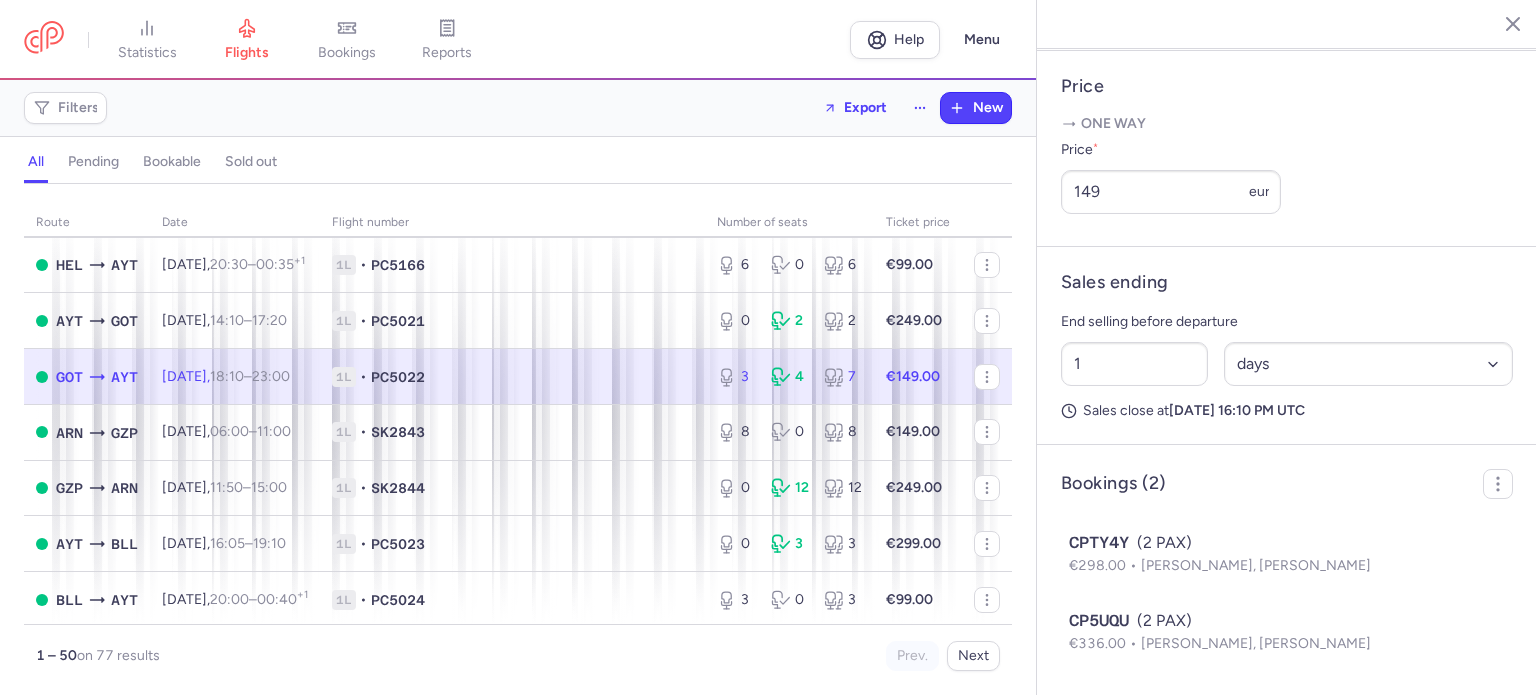 scroll, scrollTop: 813, scrollLeft: 0, axis: vertical 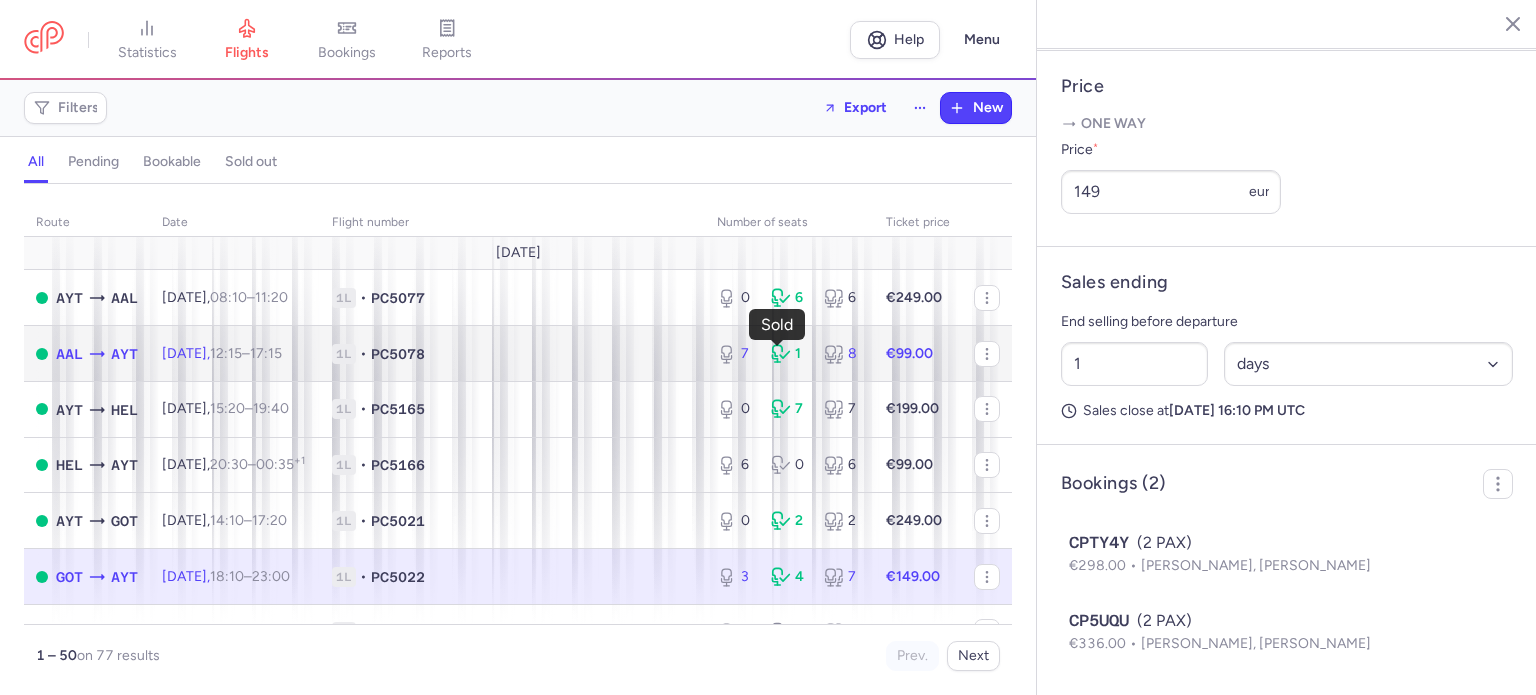 click 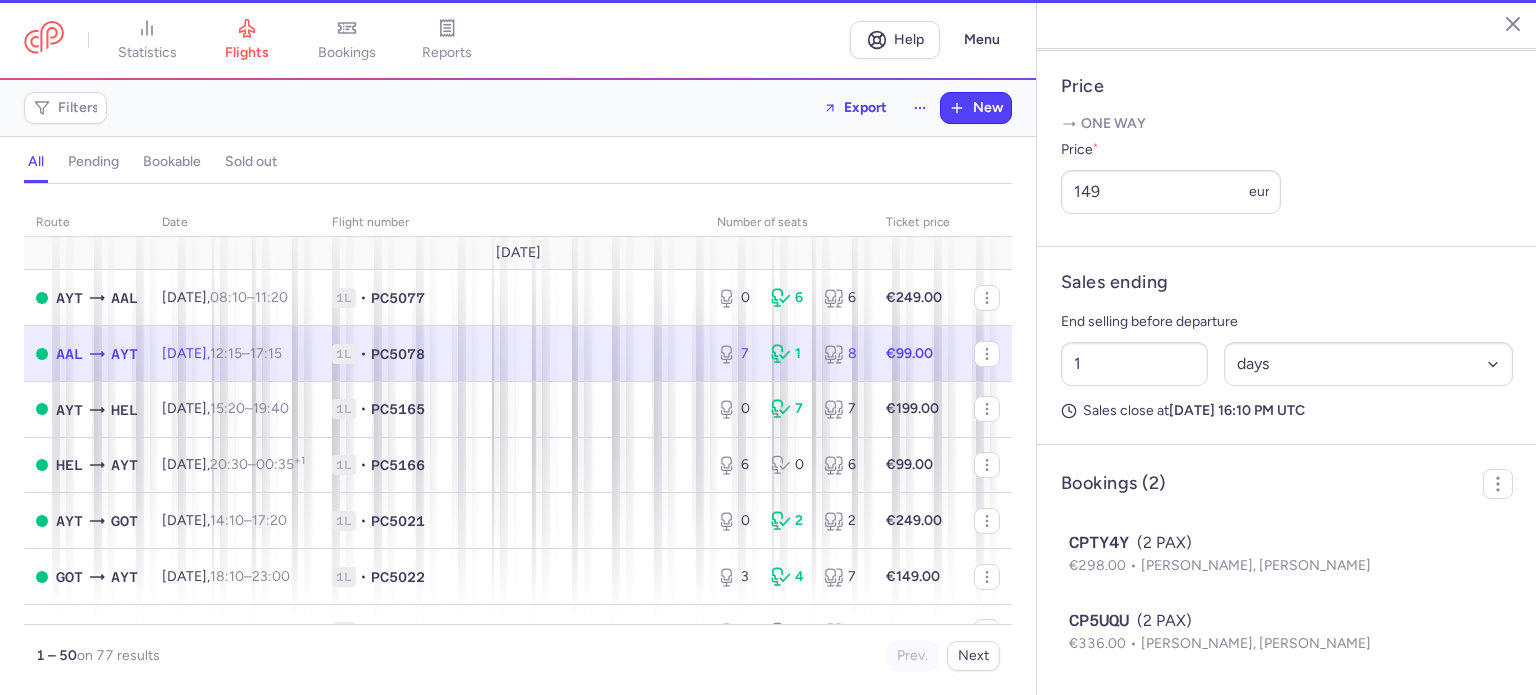 type on "7" 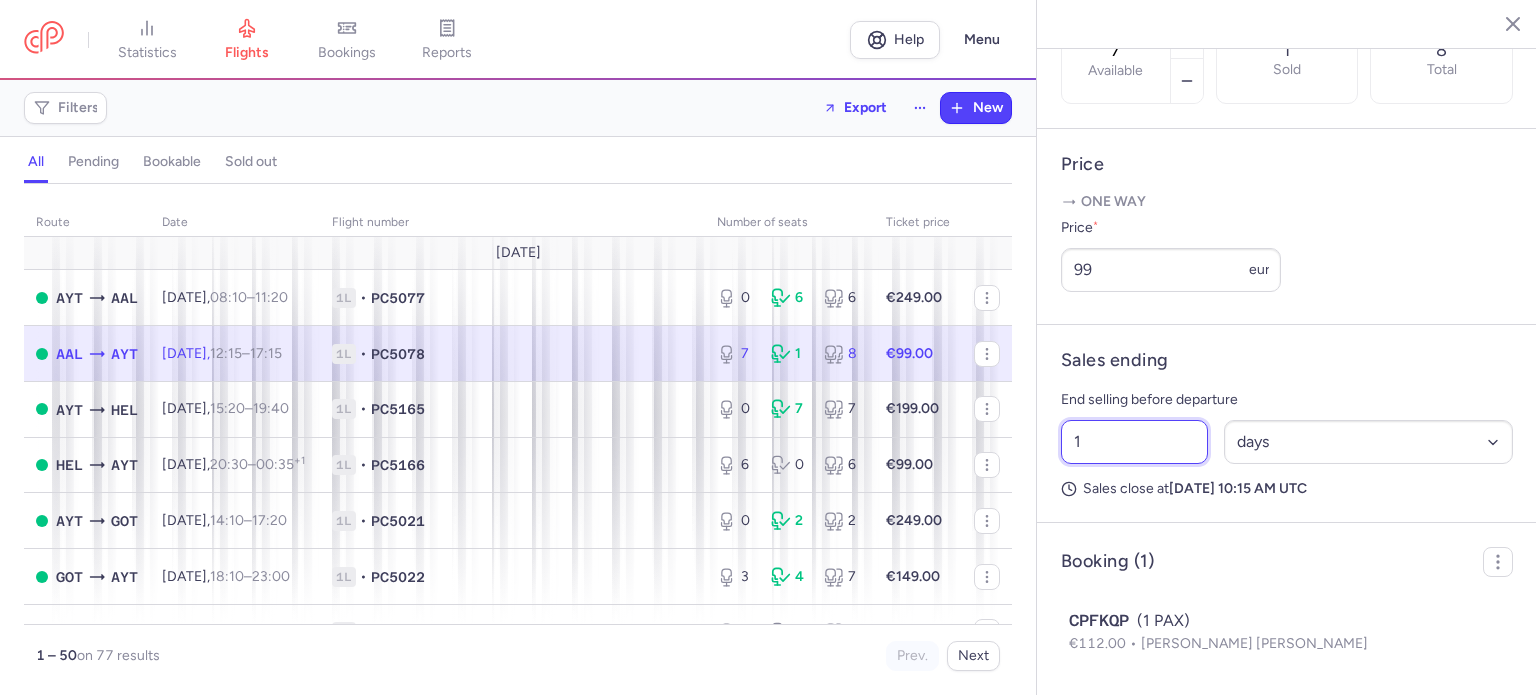 click on "1" at bounding box center (1134, 442) 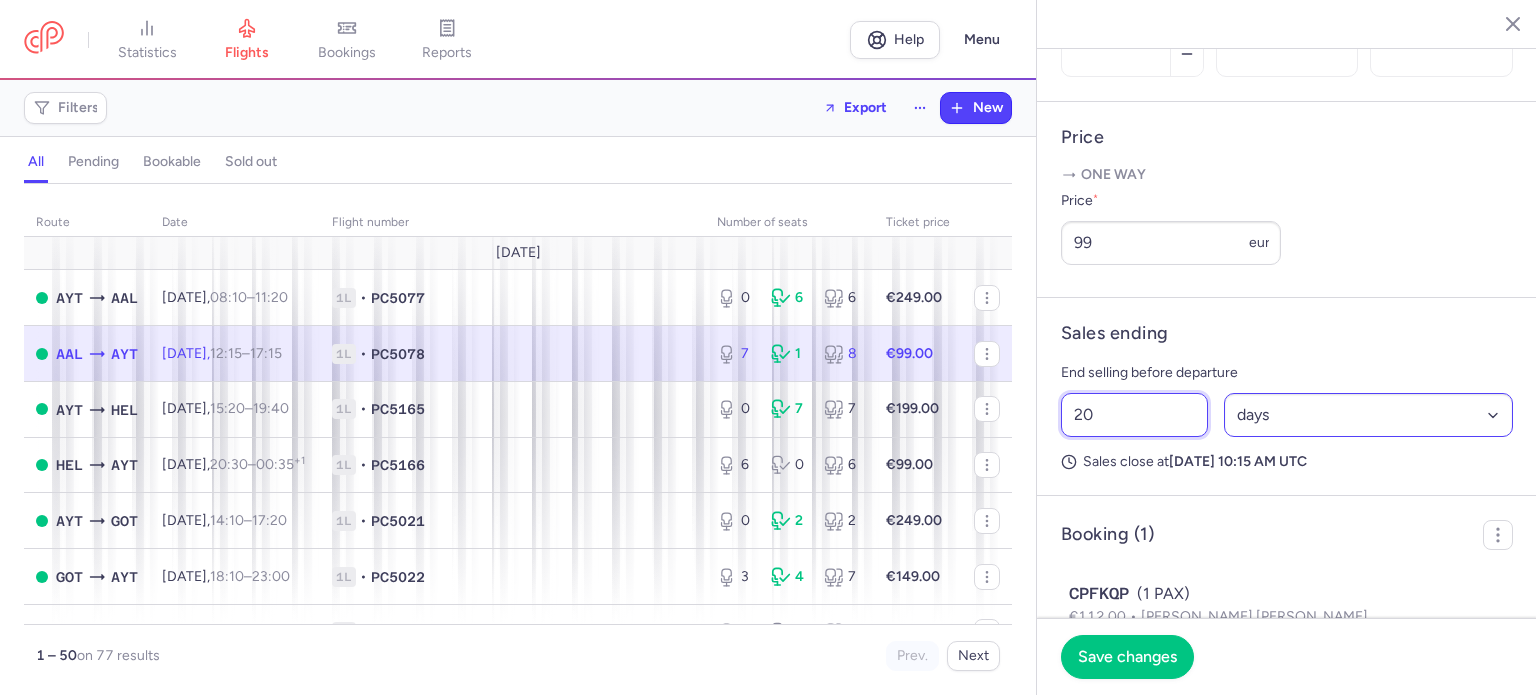 type on "20" 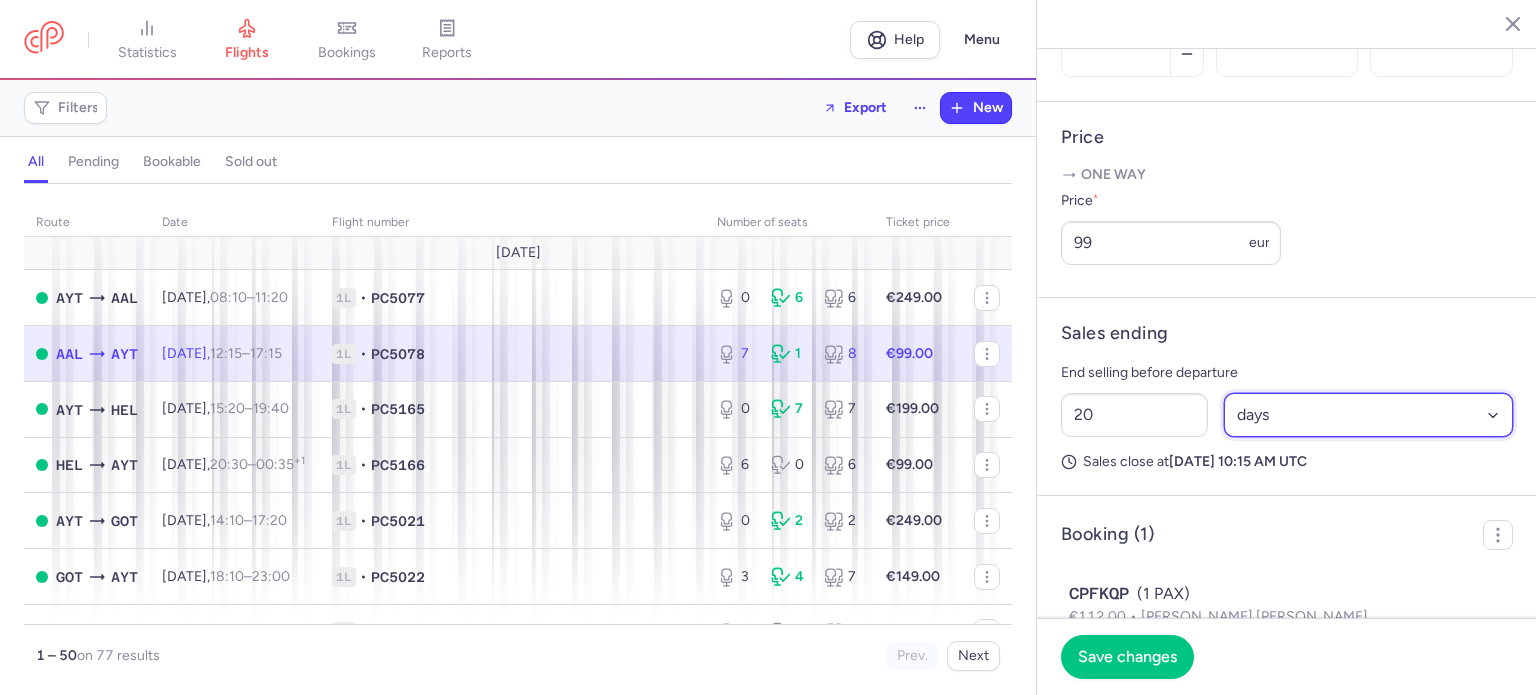 click on "Select an option hours days" at bounding box center (1369, 415) 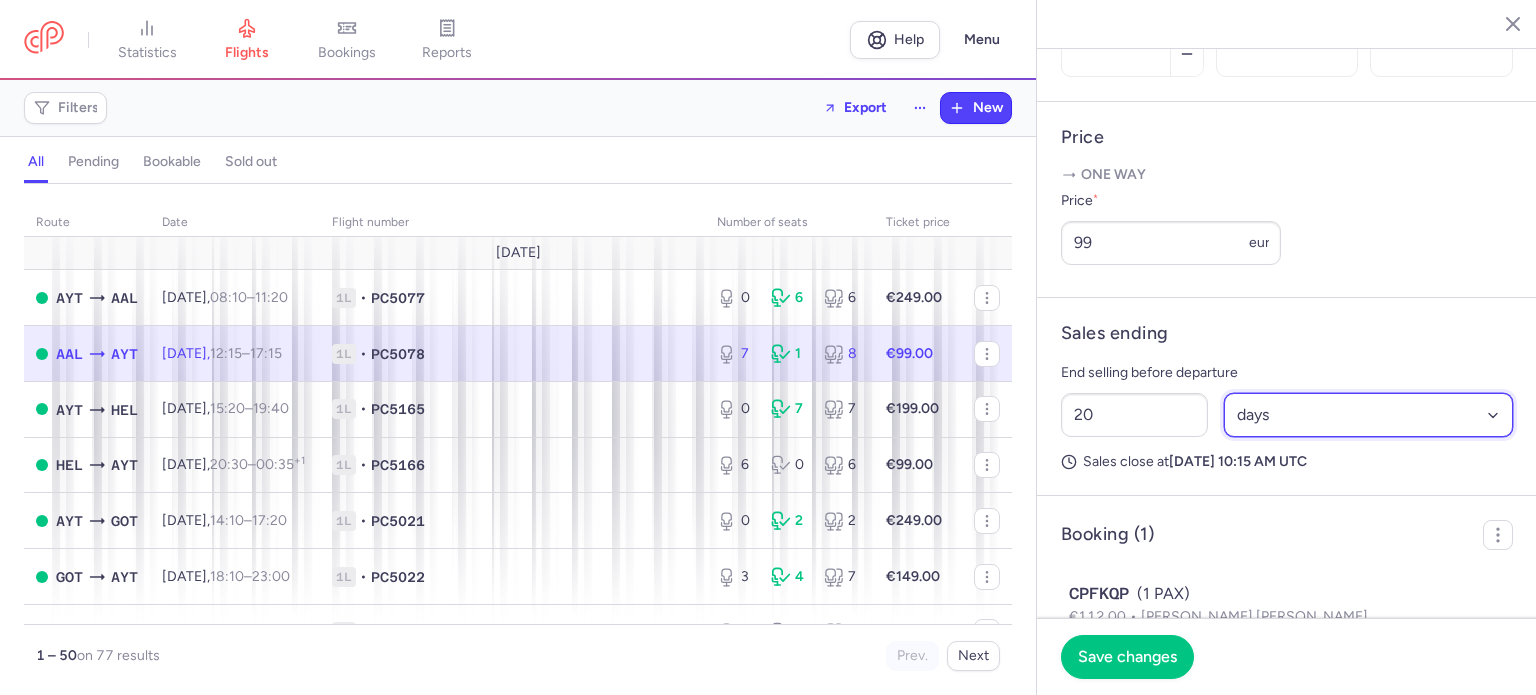 select on "hours" 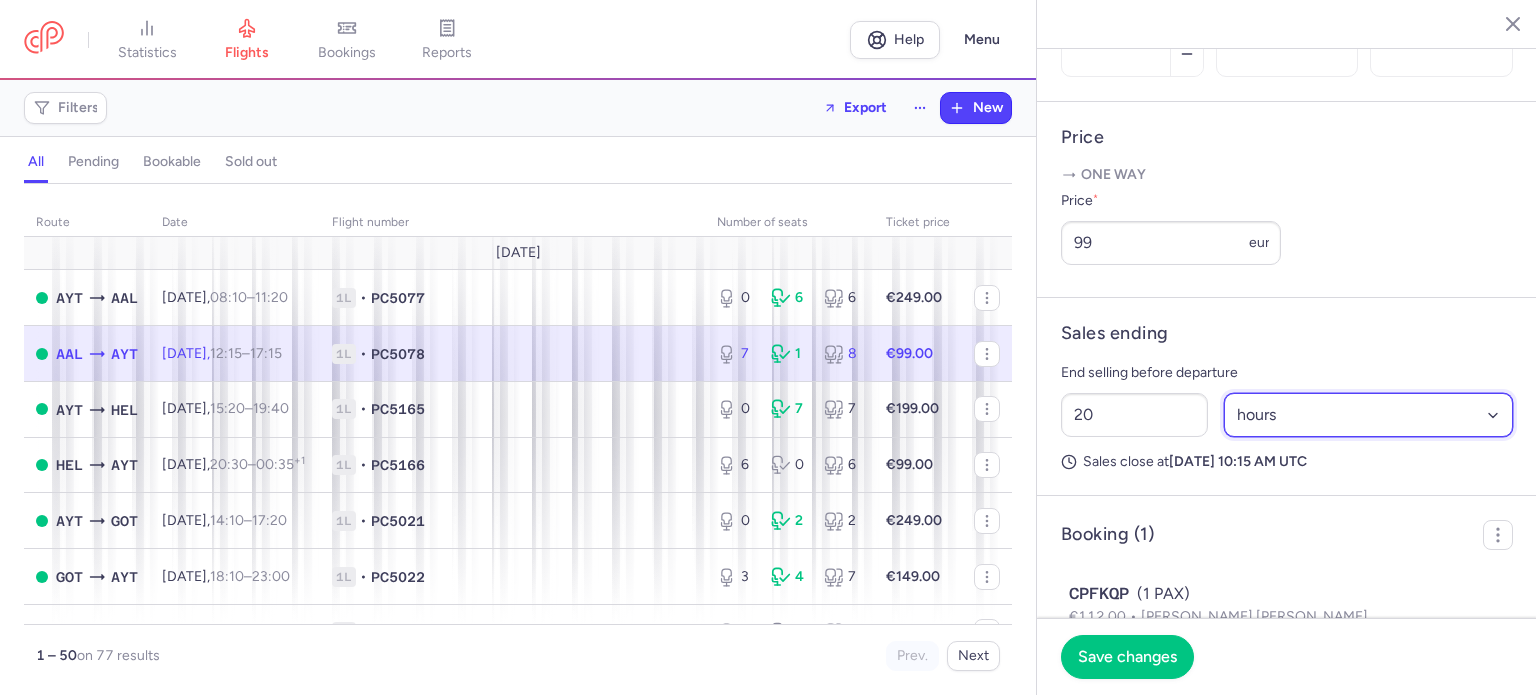 click on "Select an option hours days" at bounding box center (1369, 415) 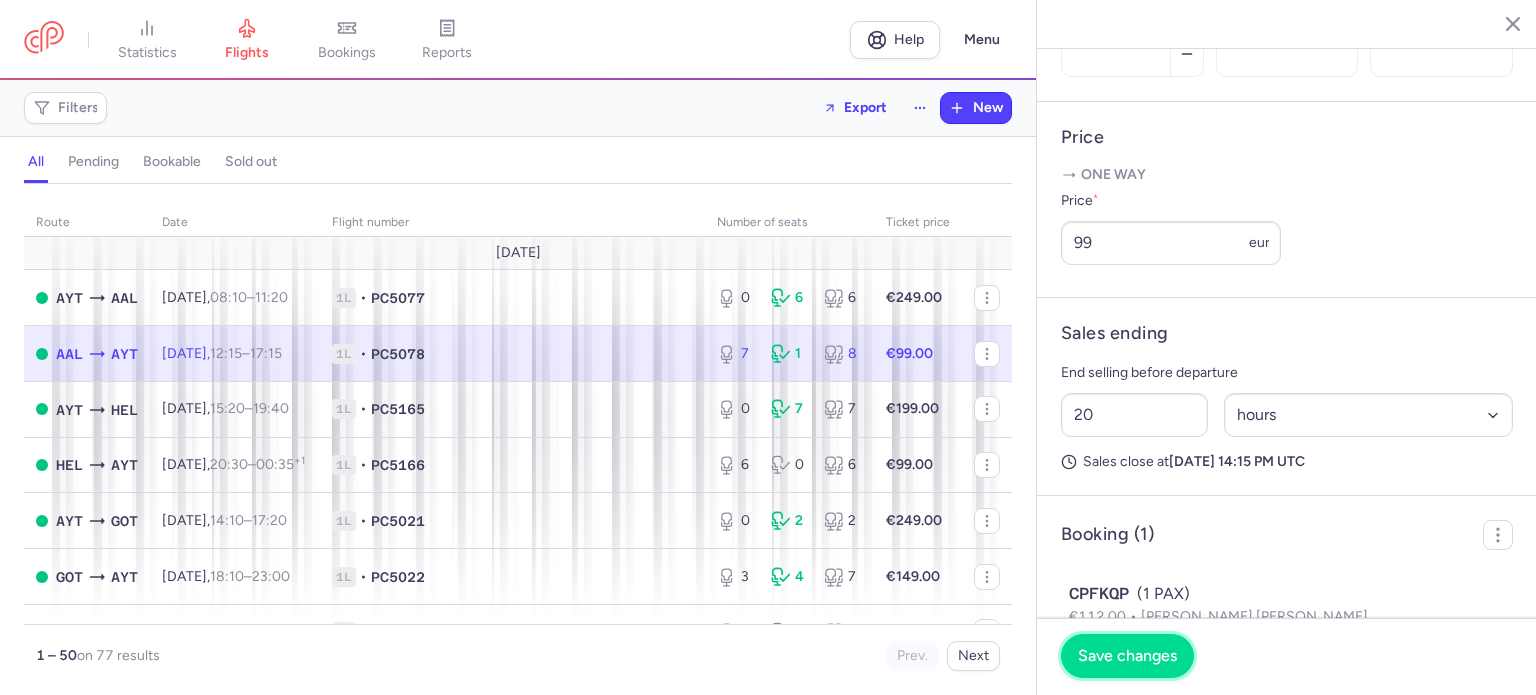 click on "Save changes" at bounding box center [1127, 656] 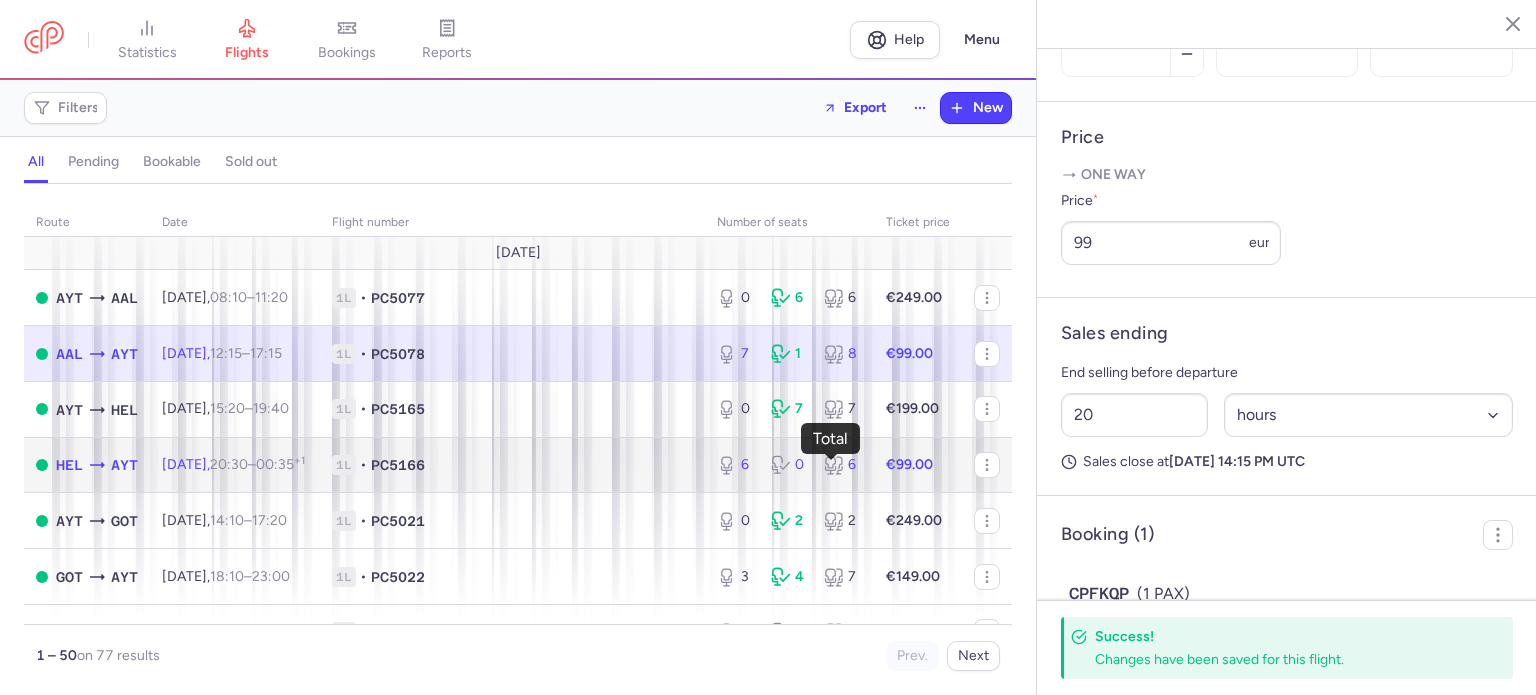 click on "6" at bounding box center [843, 465] 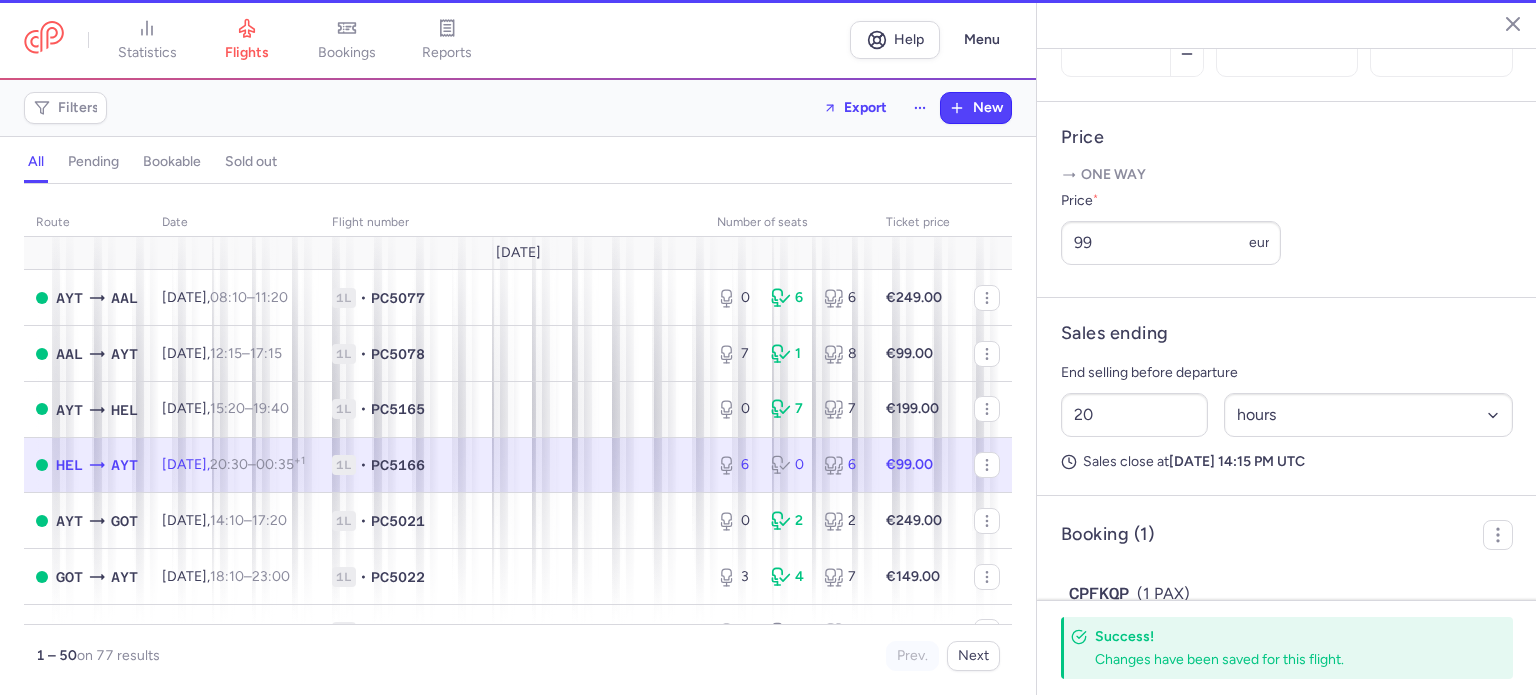 type on "6" 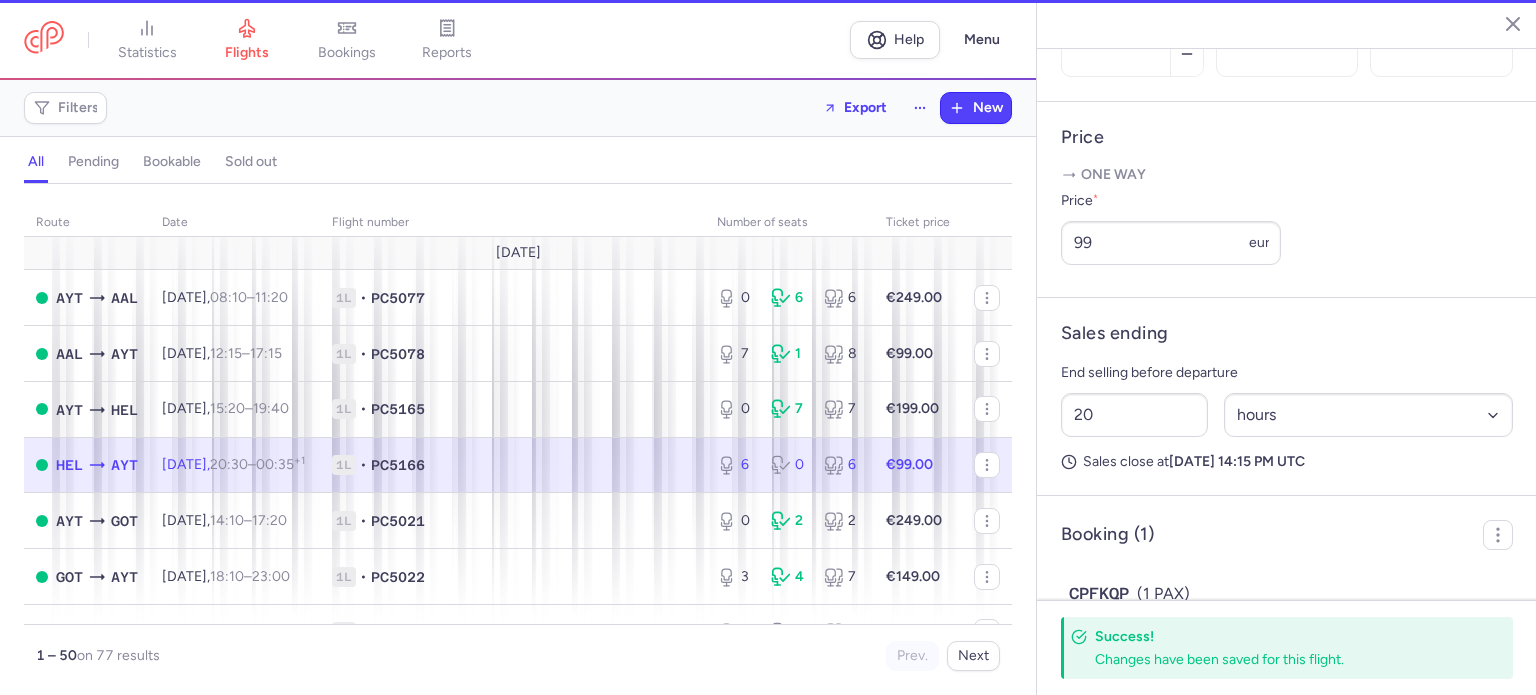type on "1" 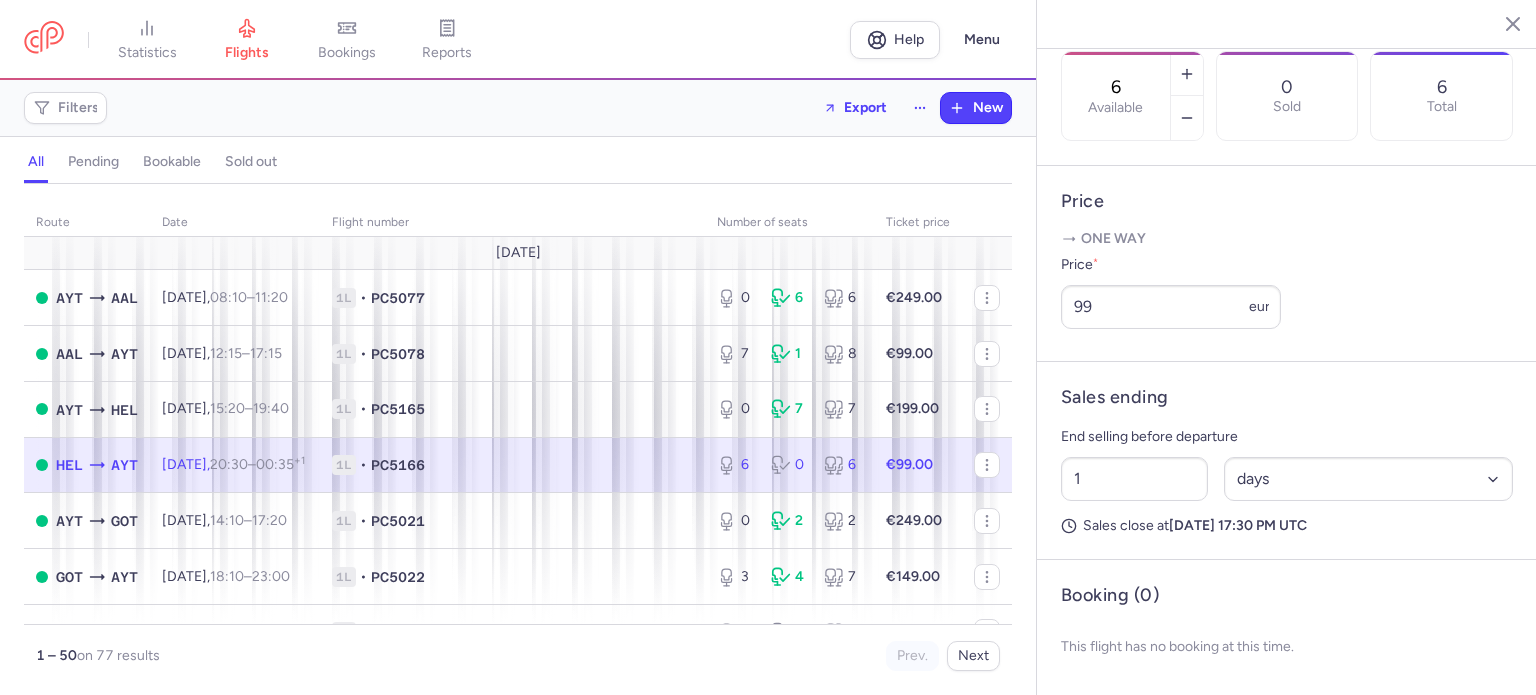scroll, scrollTop: 683, scrollLeft: 0, axis: vertical 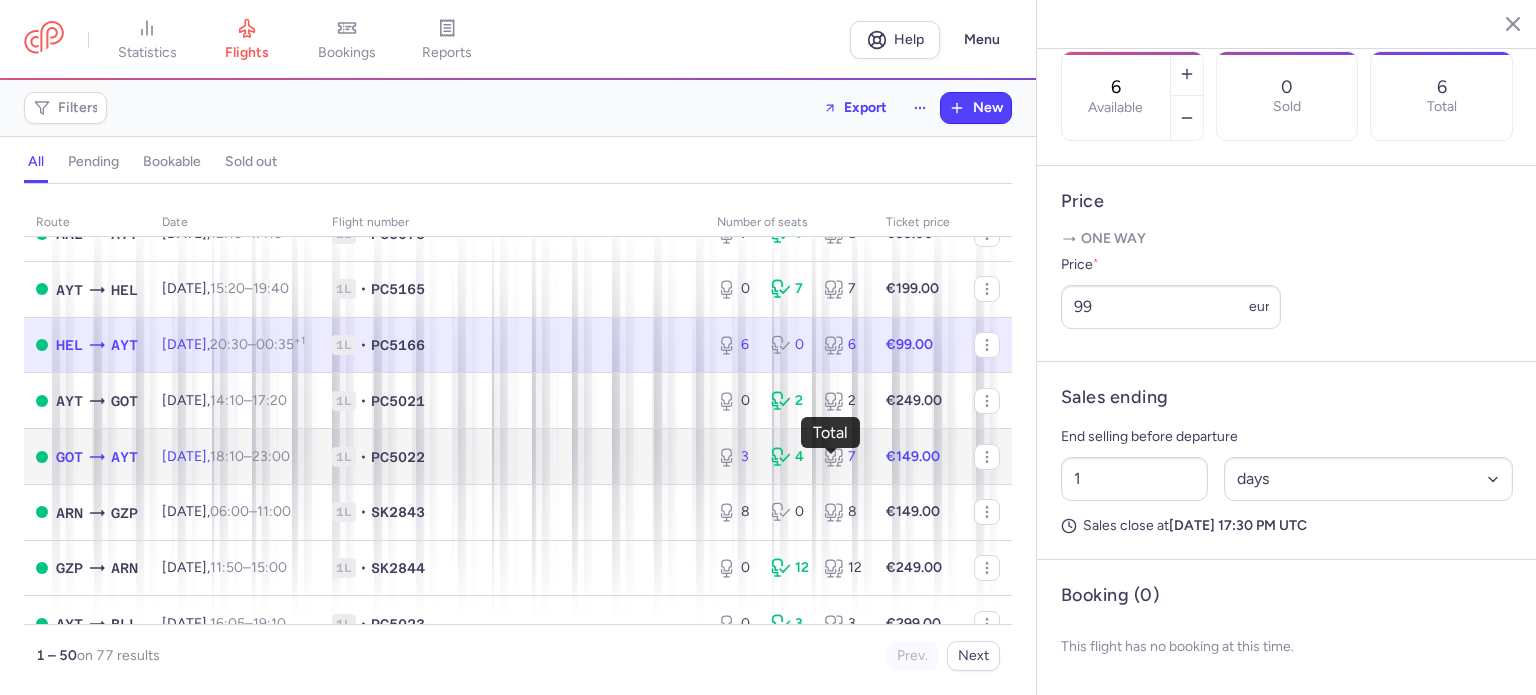 click on "7" at bounding box center [843, 457] 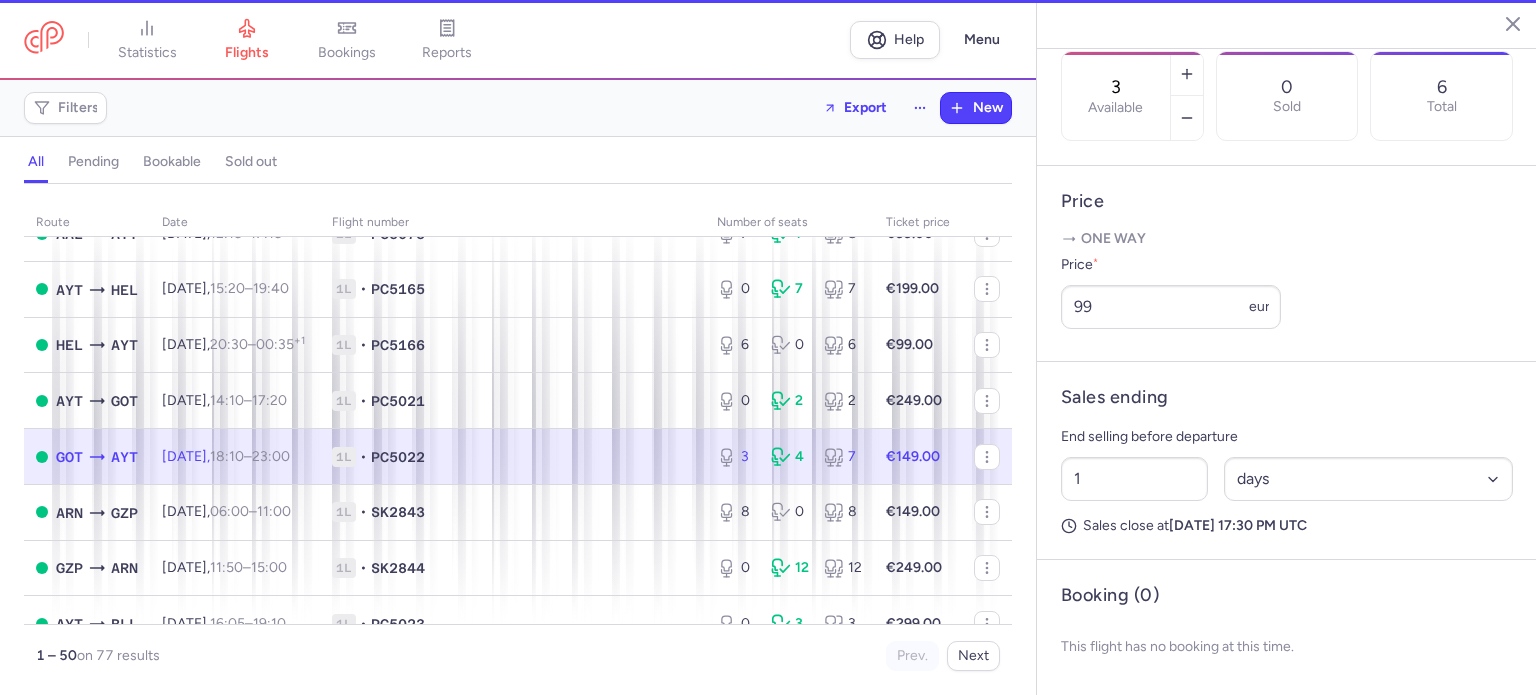 scroll, scrollTop: 735, scrollLeft: 0, axis: vertical 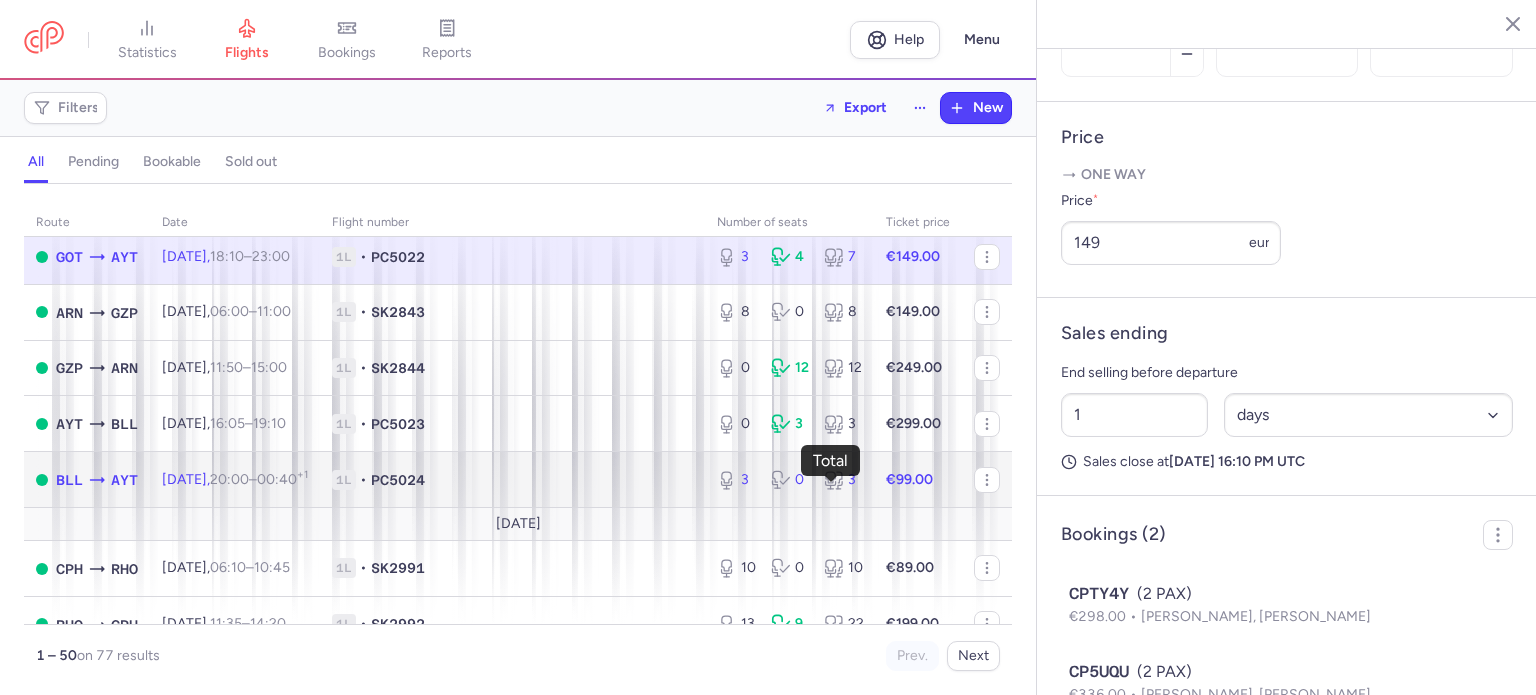 click on "3" at bounding box center (843, 480) 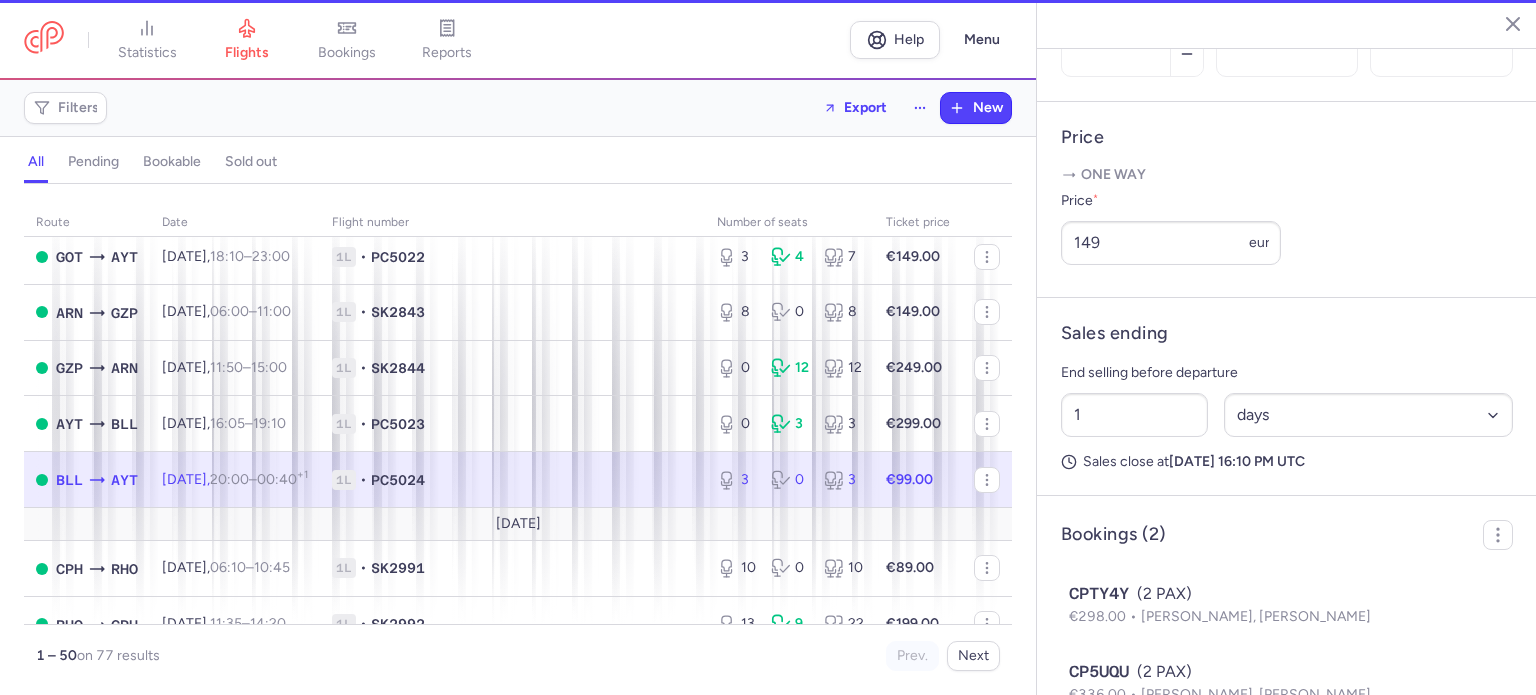 scroll, scrollTop: 683, scrollLeft: 0, axis: vertical 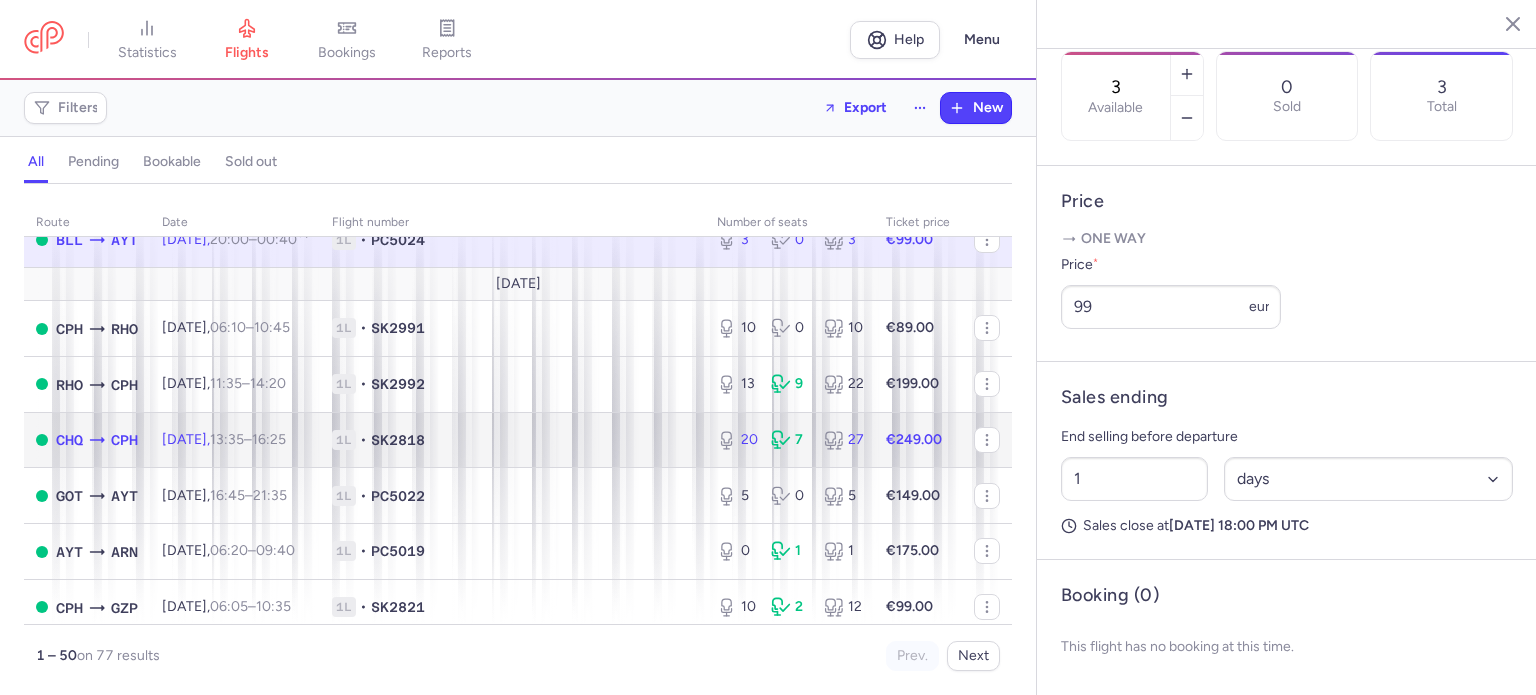 click on "€249.00" at bounding box center (918, 440) 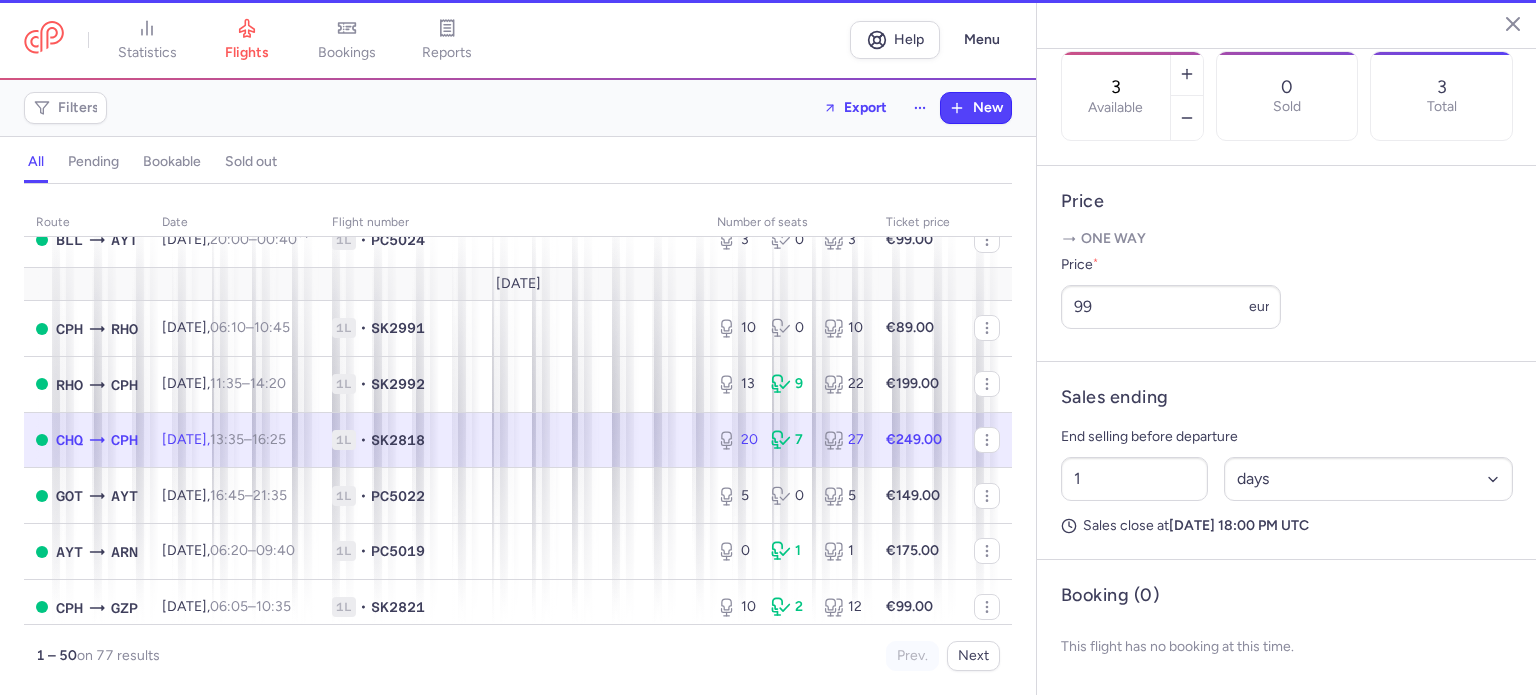 type on "20" 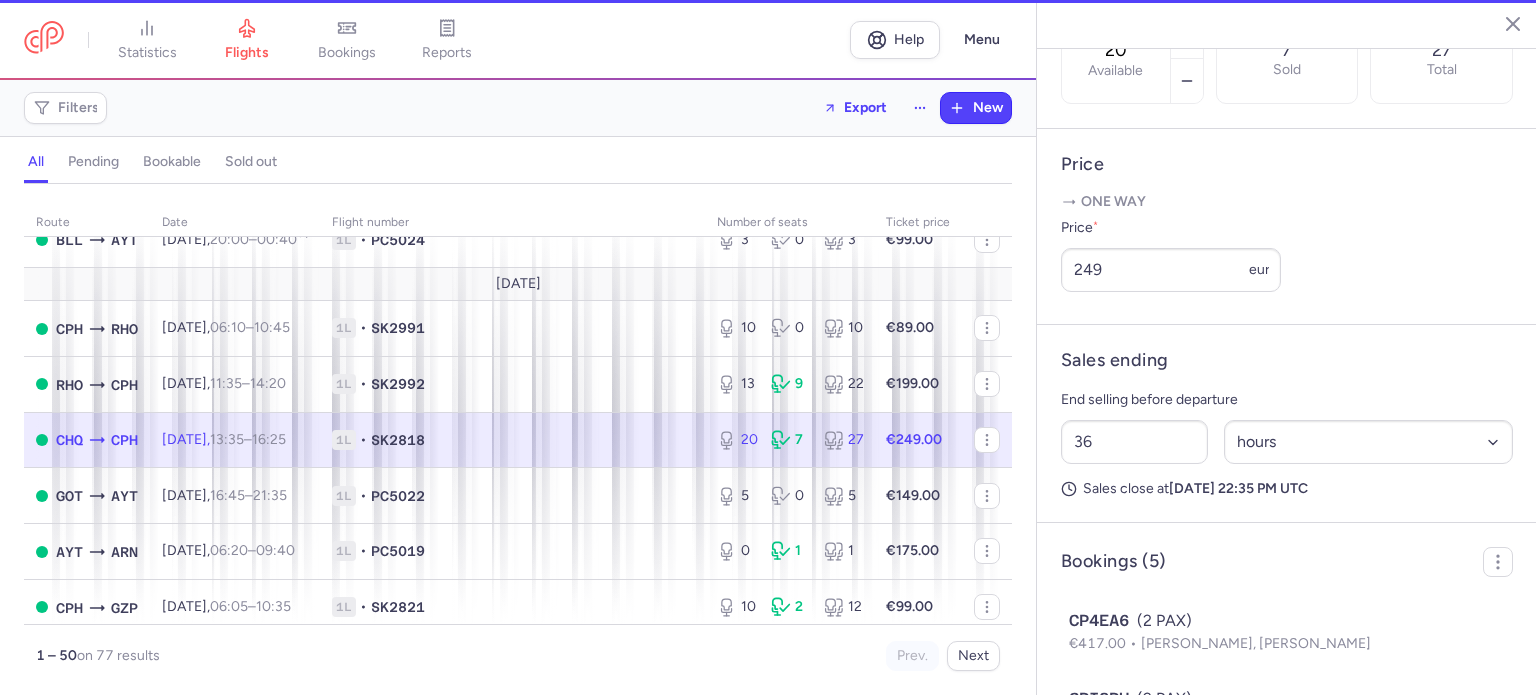 scroll, scrollTop: 735, scrollLeft: 0, axis: vertical 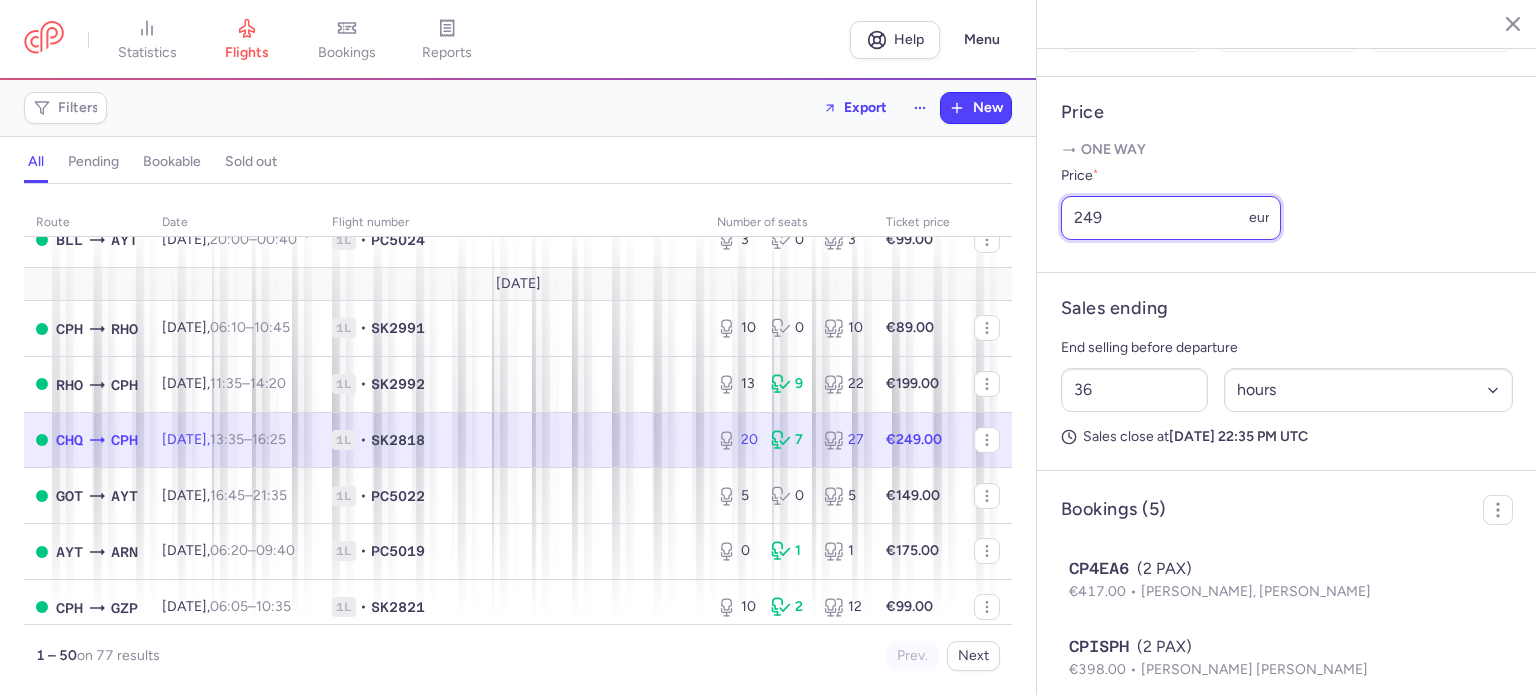 click on "249" at bounding box center [1171, 218] 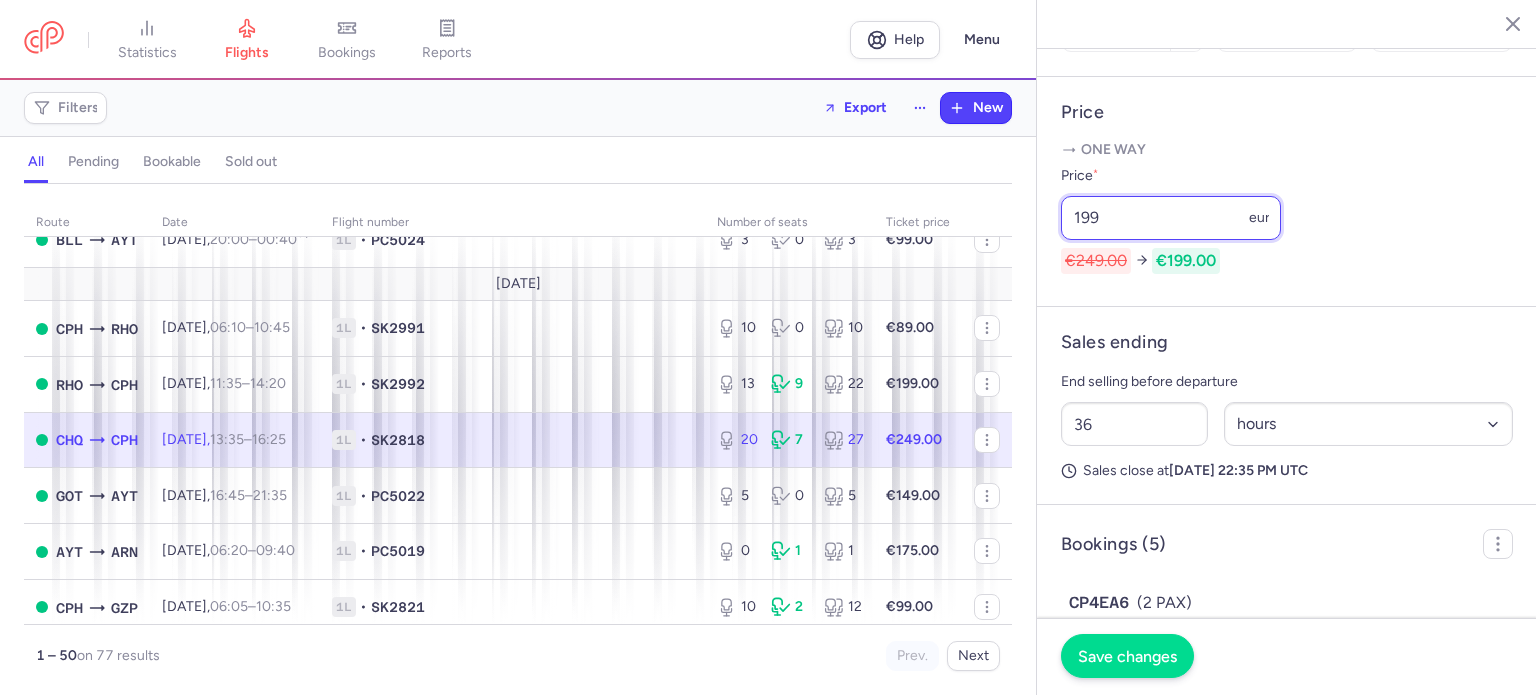 type on "199" 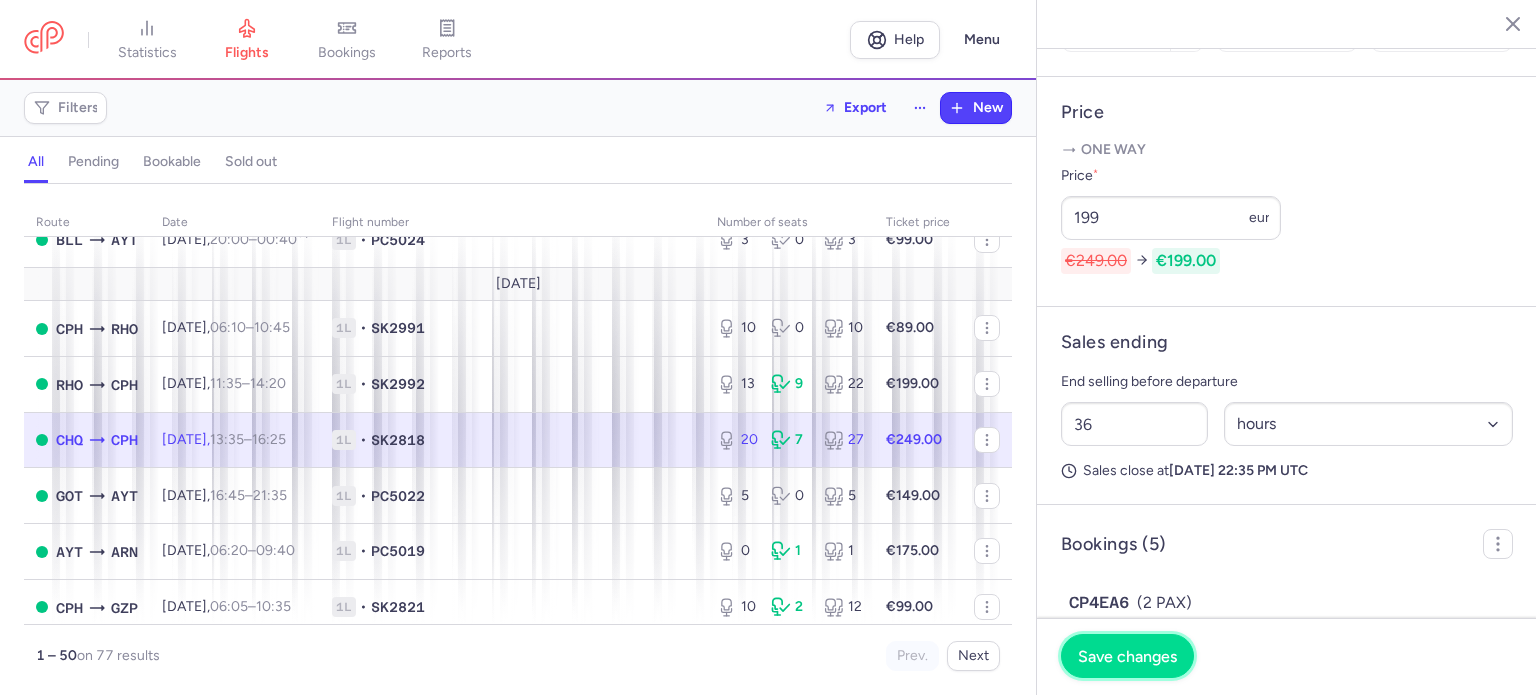 click on "Save changes" at bounding box center [1127, 656] 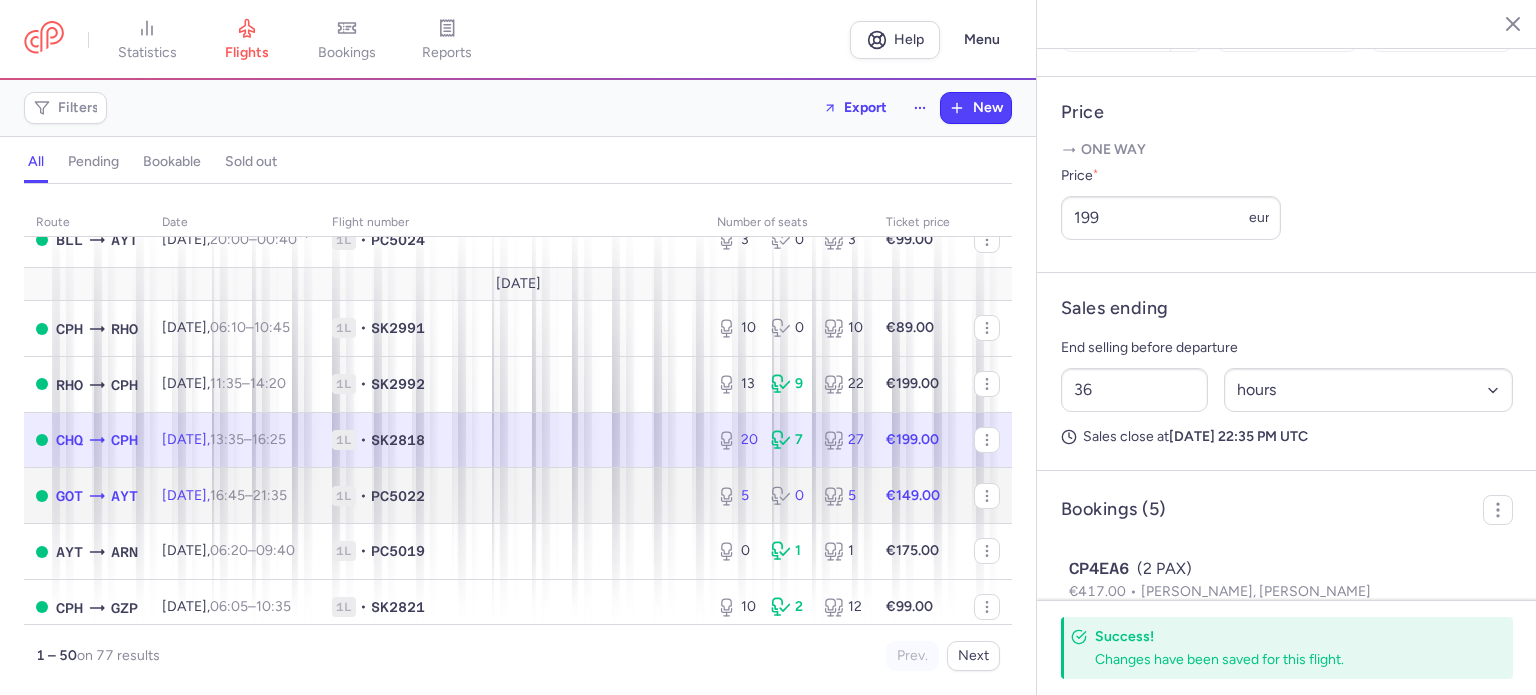 click on "€149.00" at bounding box center [913, 495] 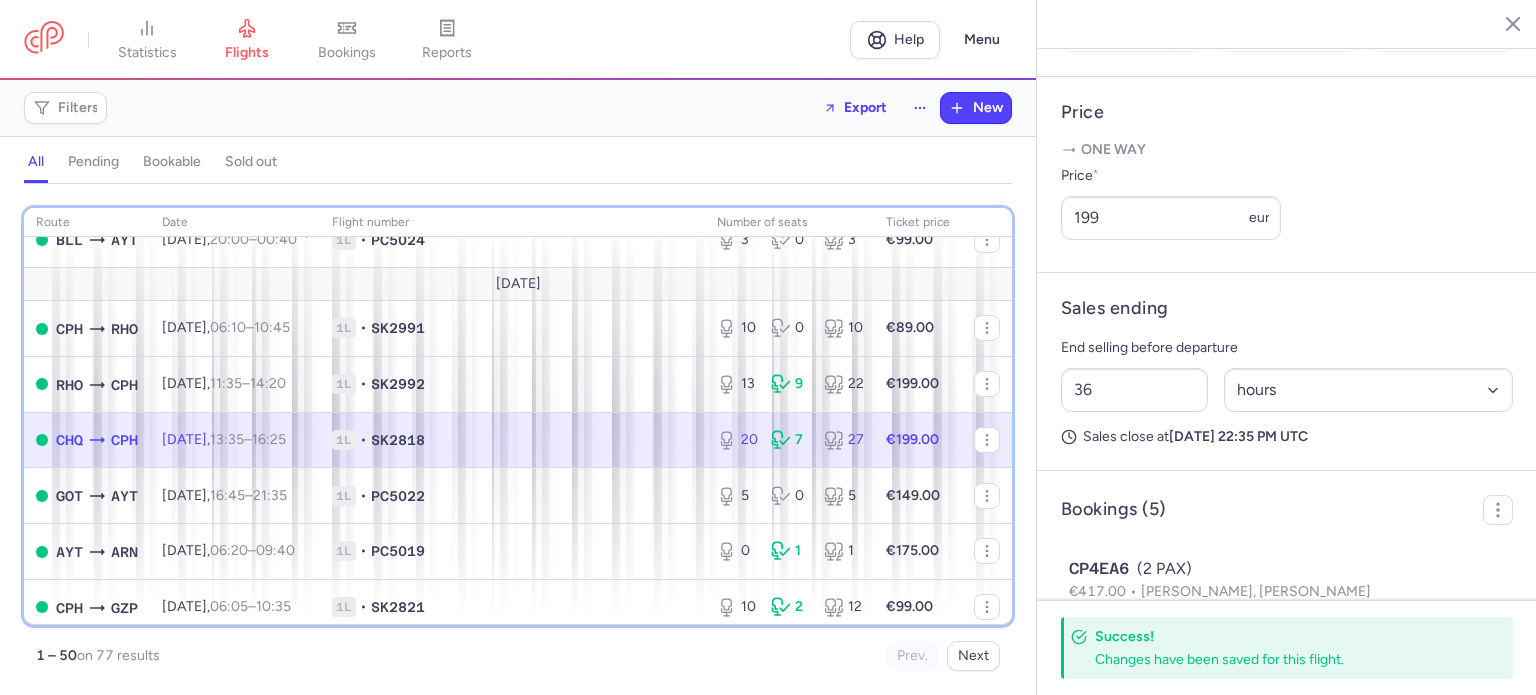 scroll, scrollTop: 600, scrollLeft: 0, axis: vertical 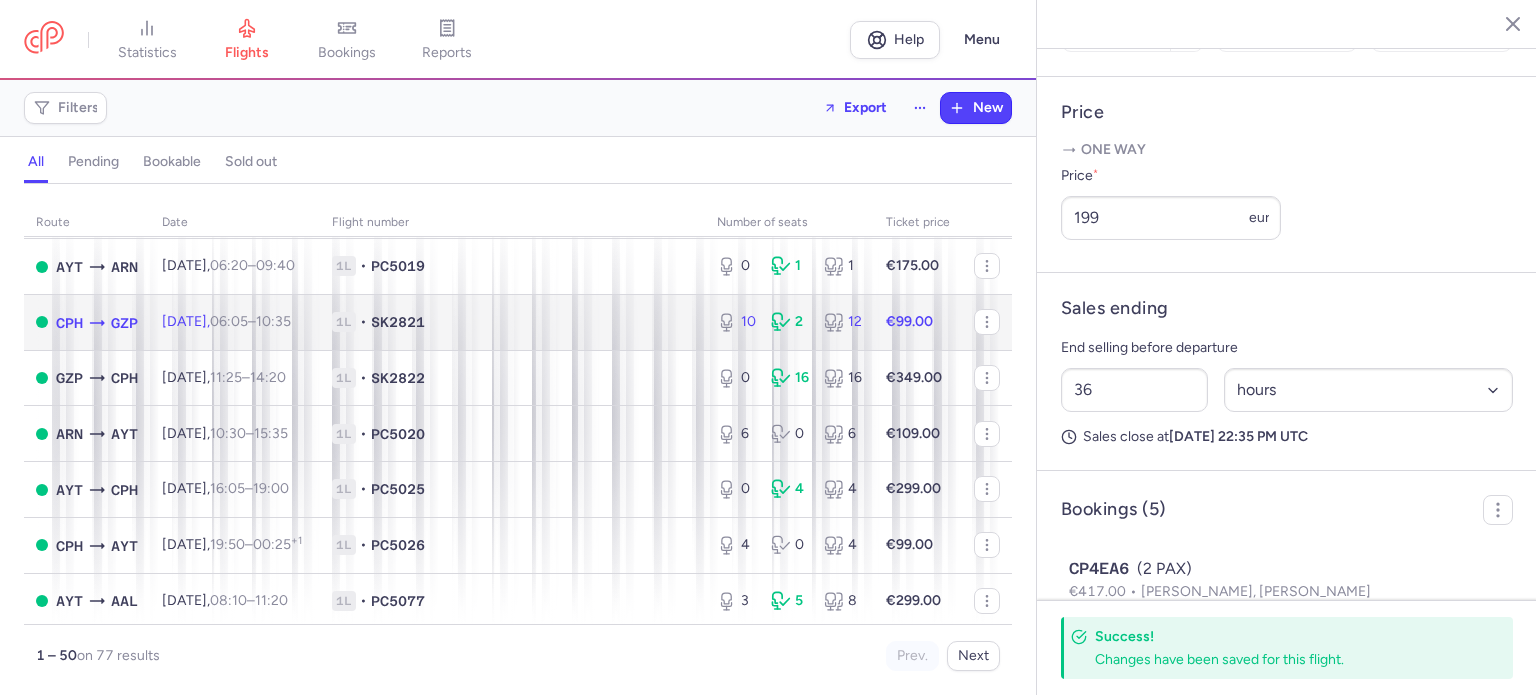 click on "10 2 12" at bounding box center (789, 322) 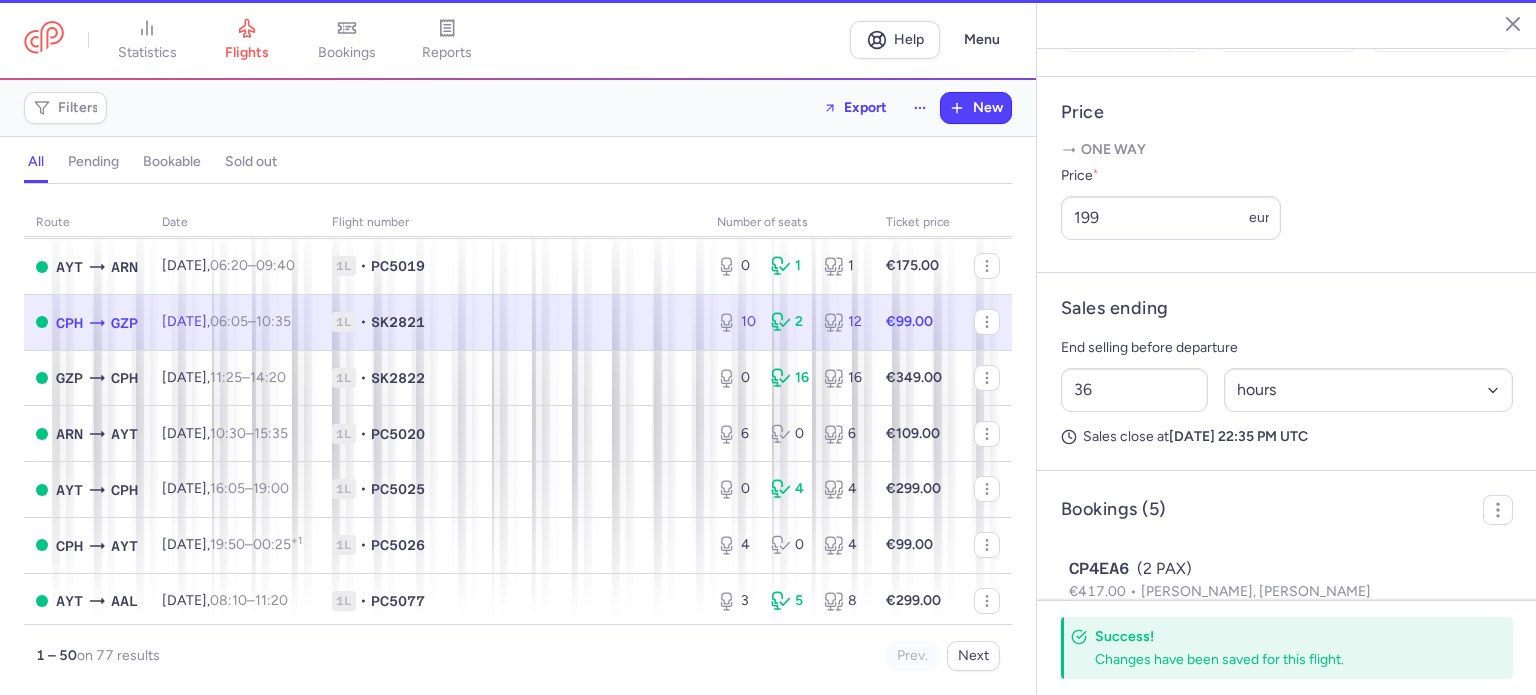 type on "10" 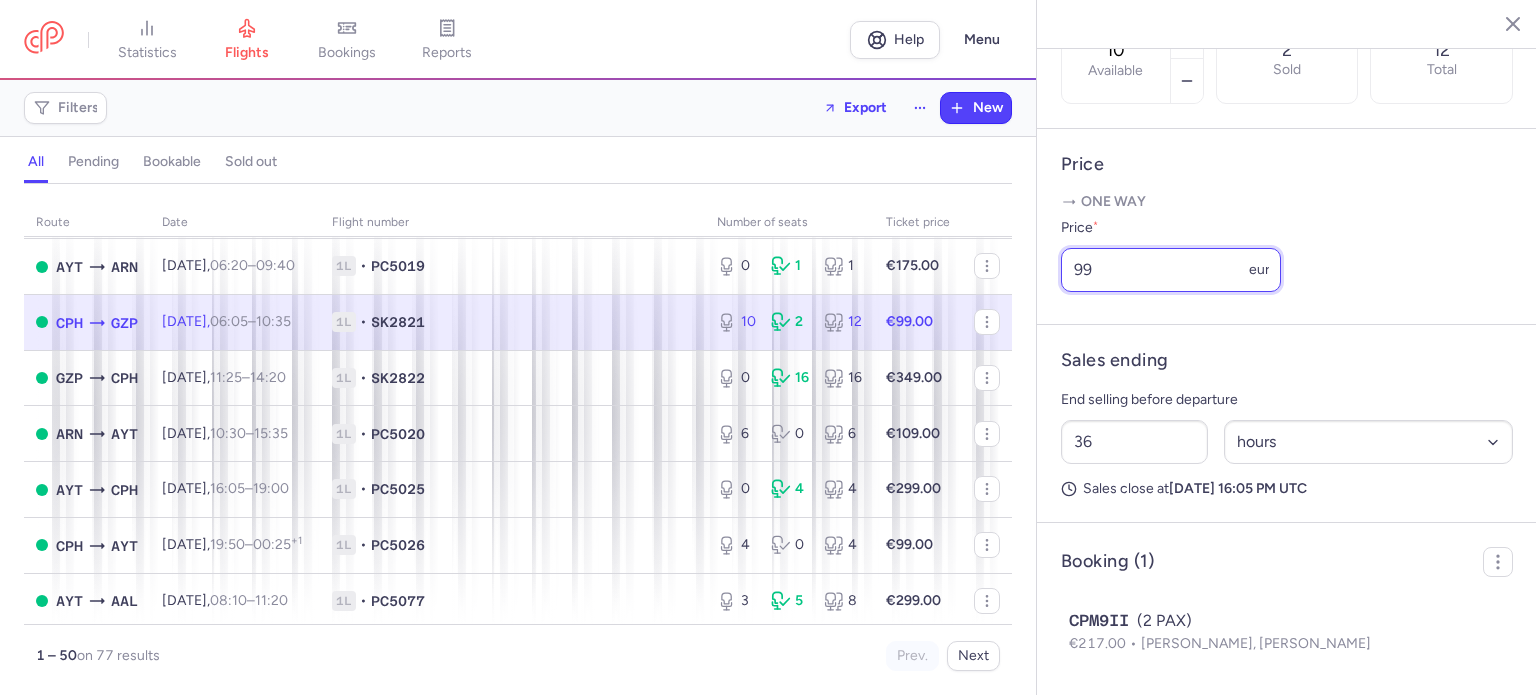 click on "99" at bounding box center (1171, 270) 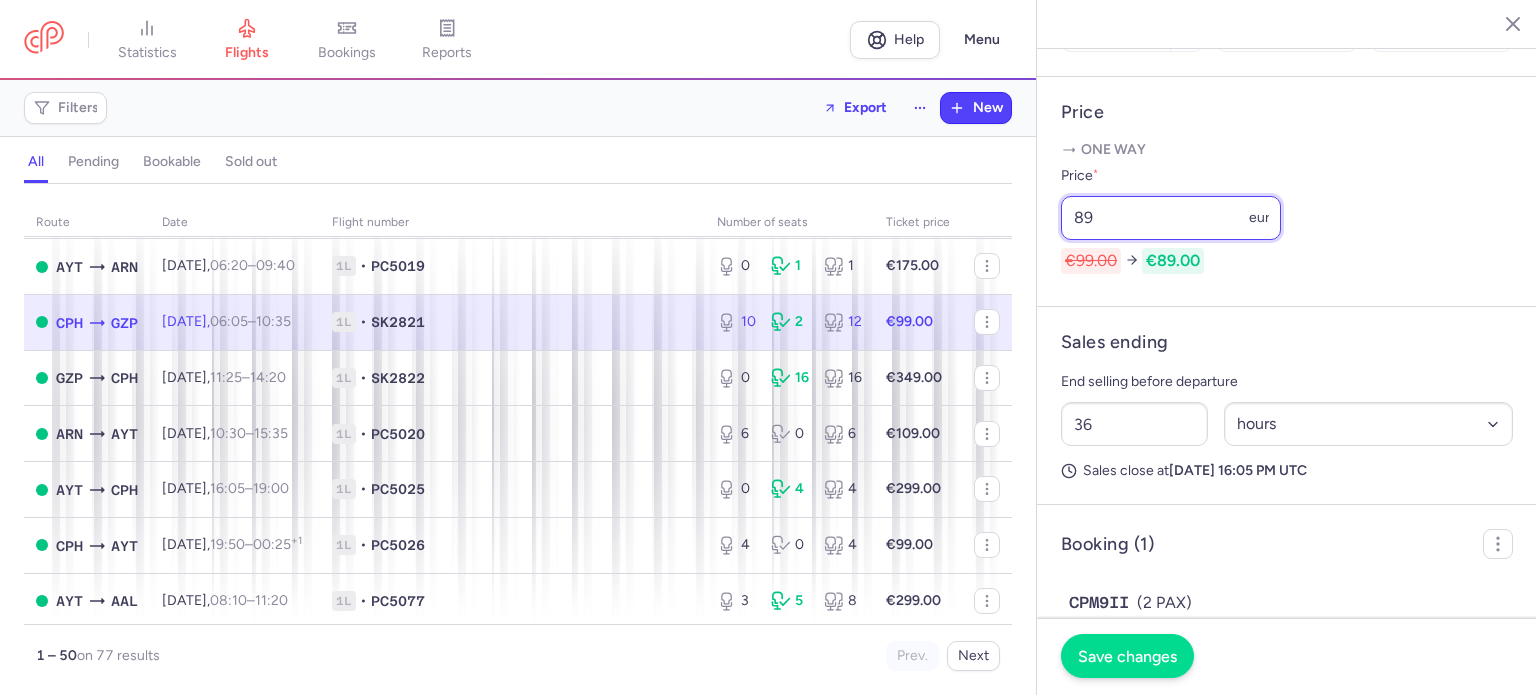 type on "89" 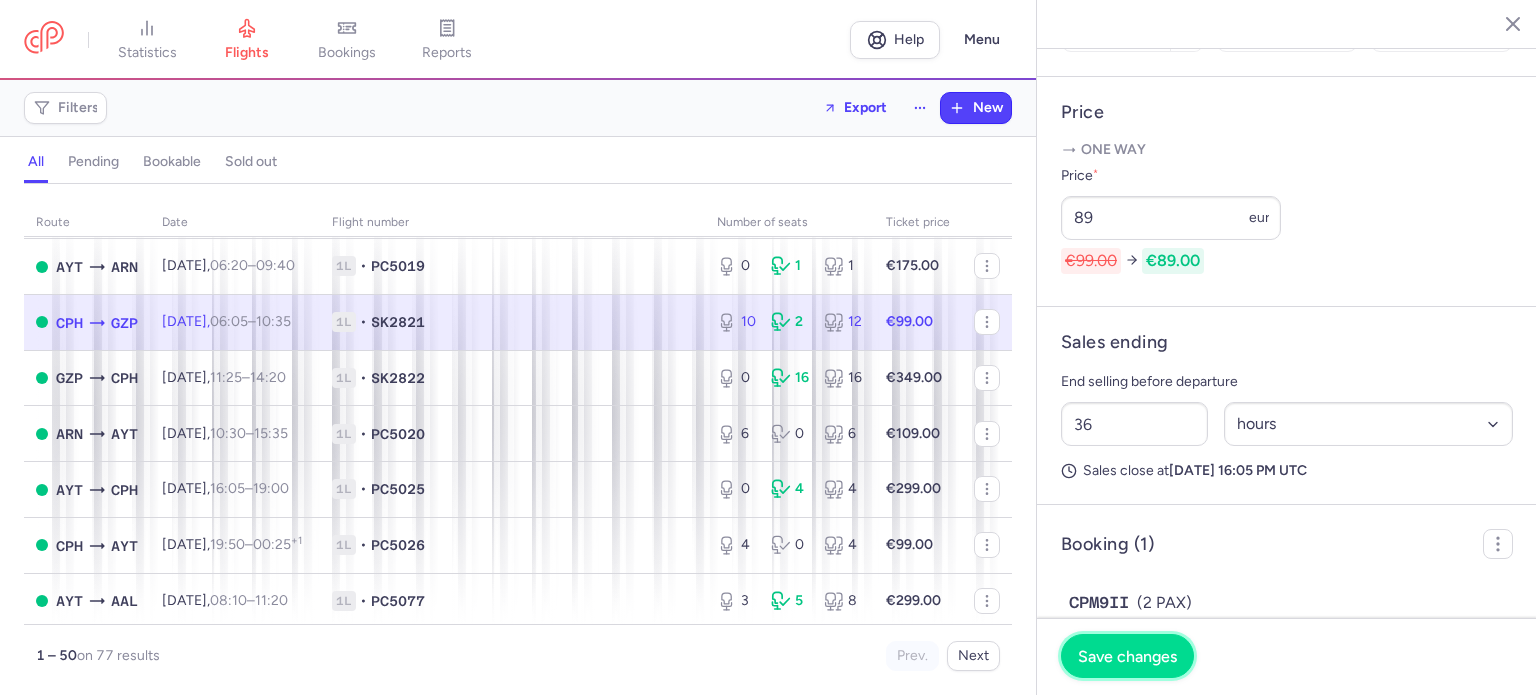 click on "Save changes" at bounding box center (1127, 656) 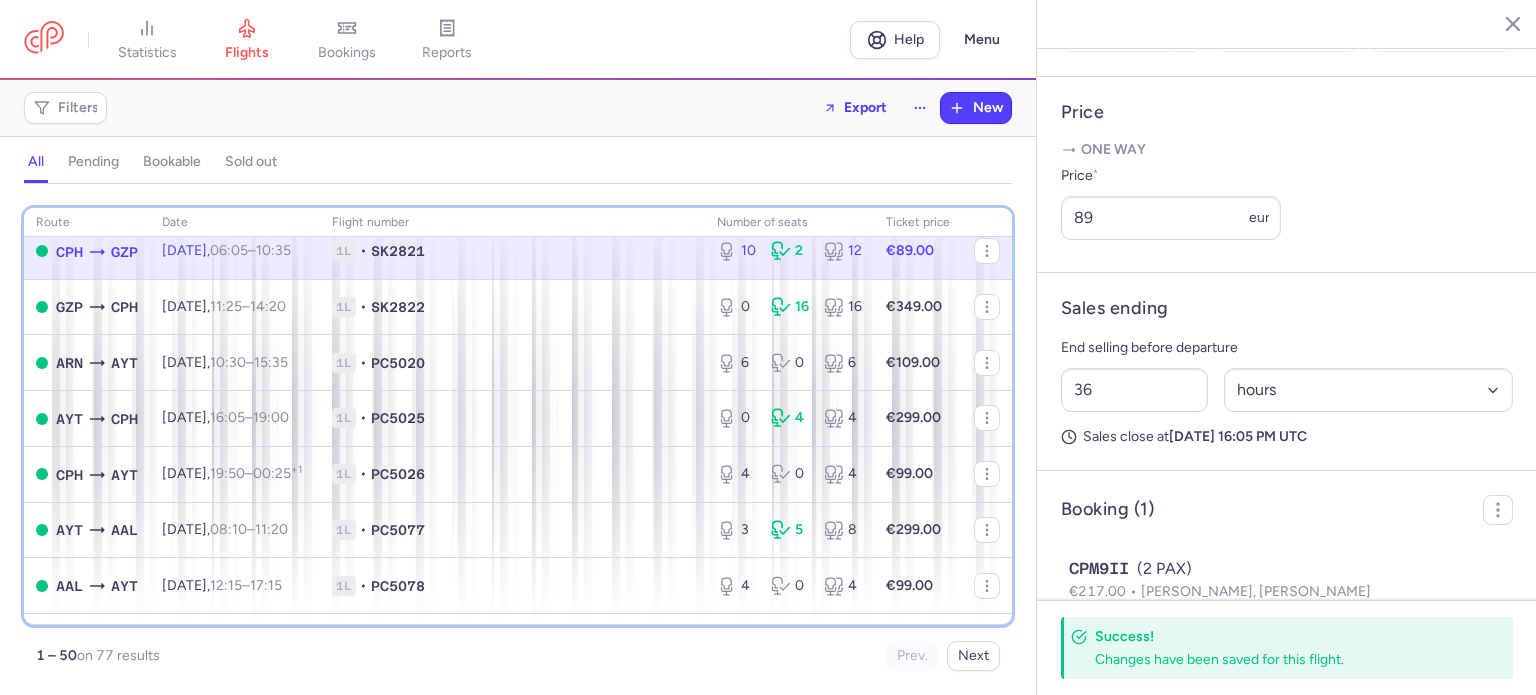 scroll, scrollTop: 925, scrollLeft: 0, axis: vertical 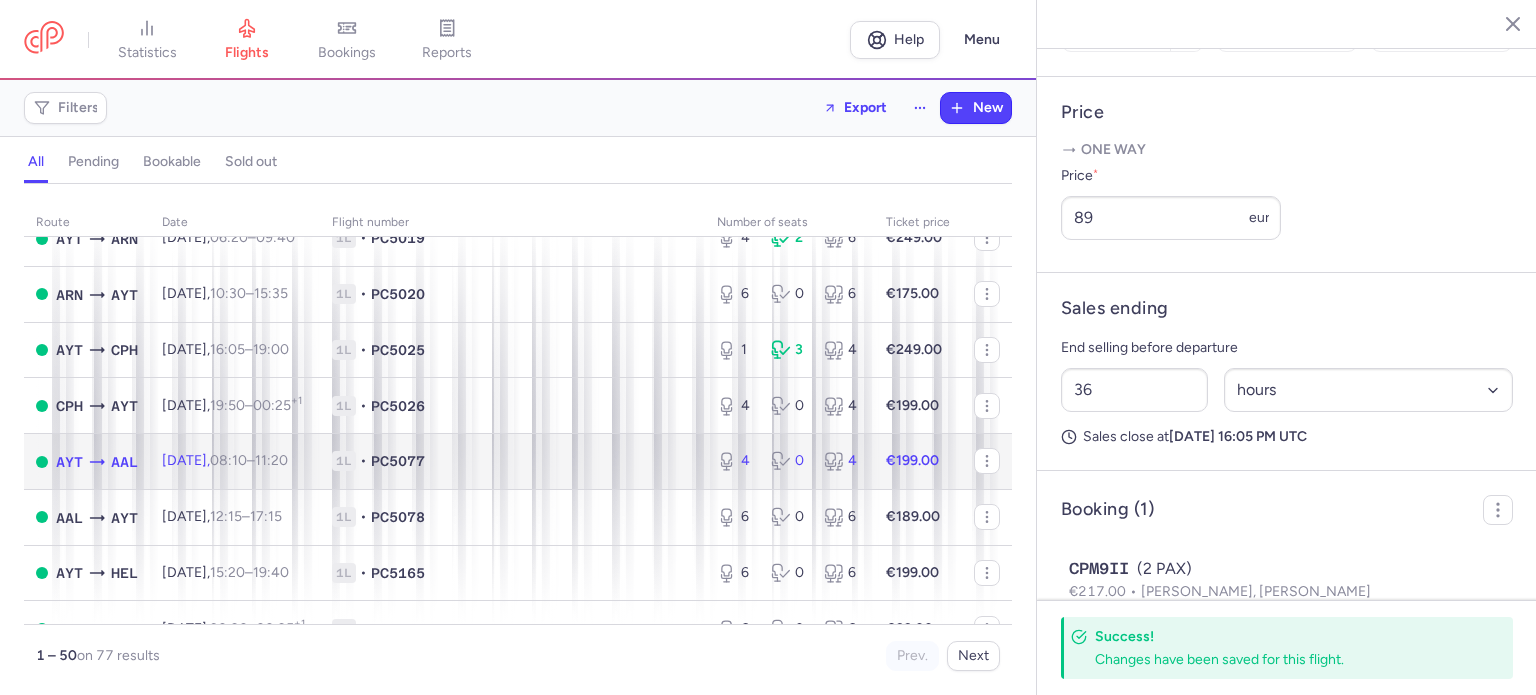click on "€199.00" at bounding box center [912, 460] 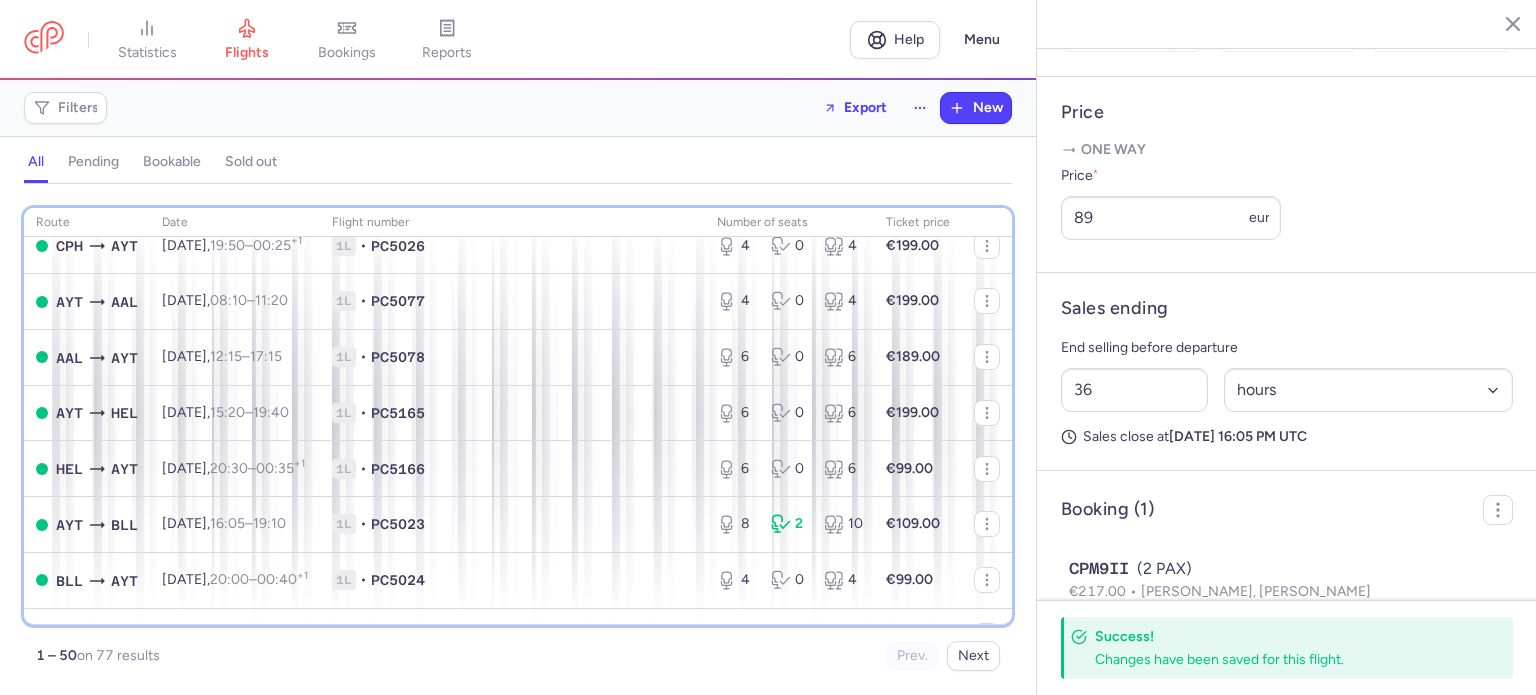 scroll, scrollTop: 1965, scrollLeft: 0, axis: vertical 